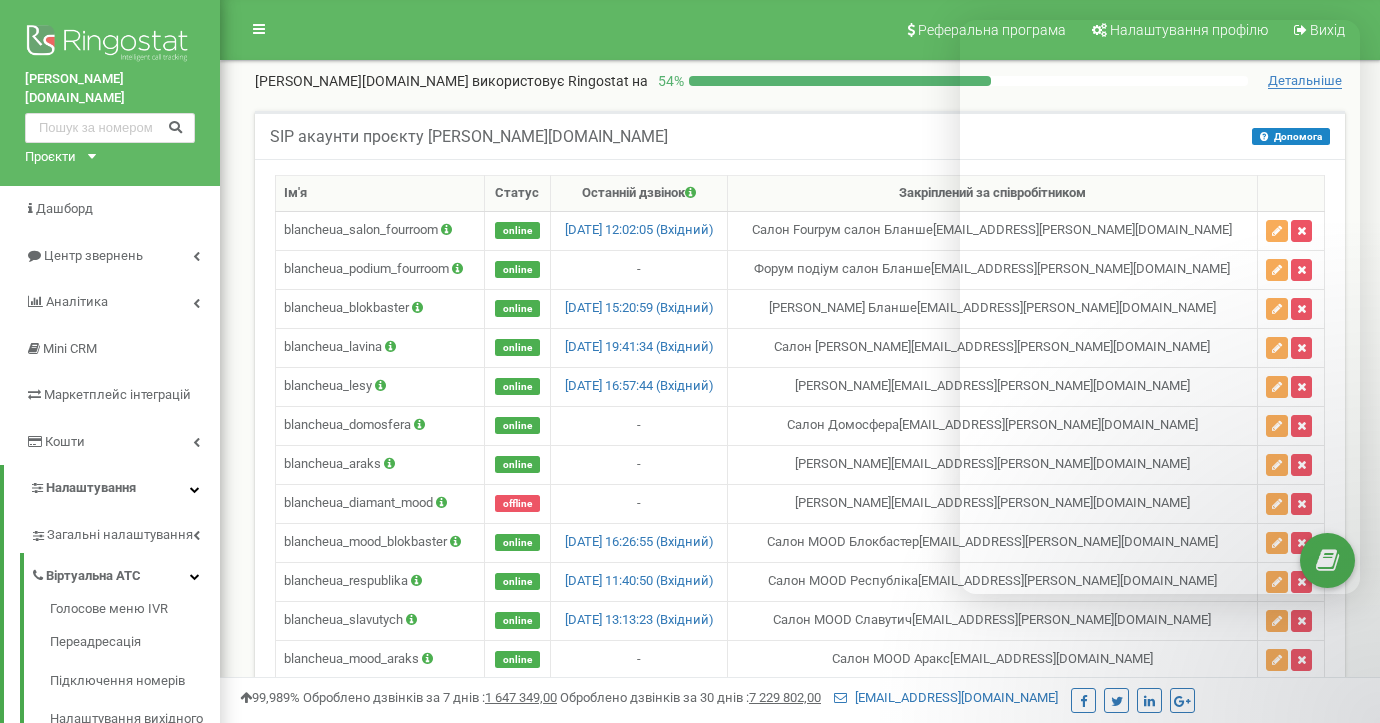 scroll, scrollTop: 476, scrollLeft: 0, axis: vertical 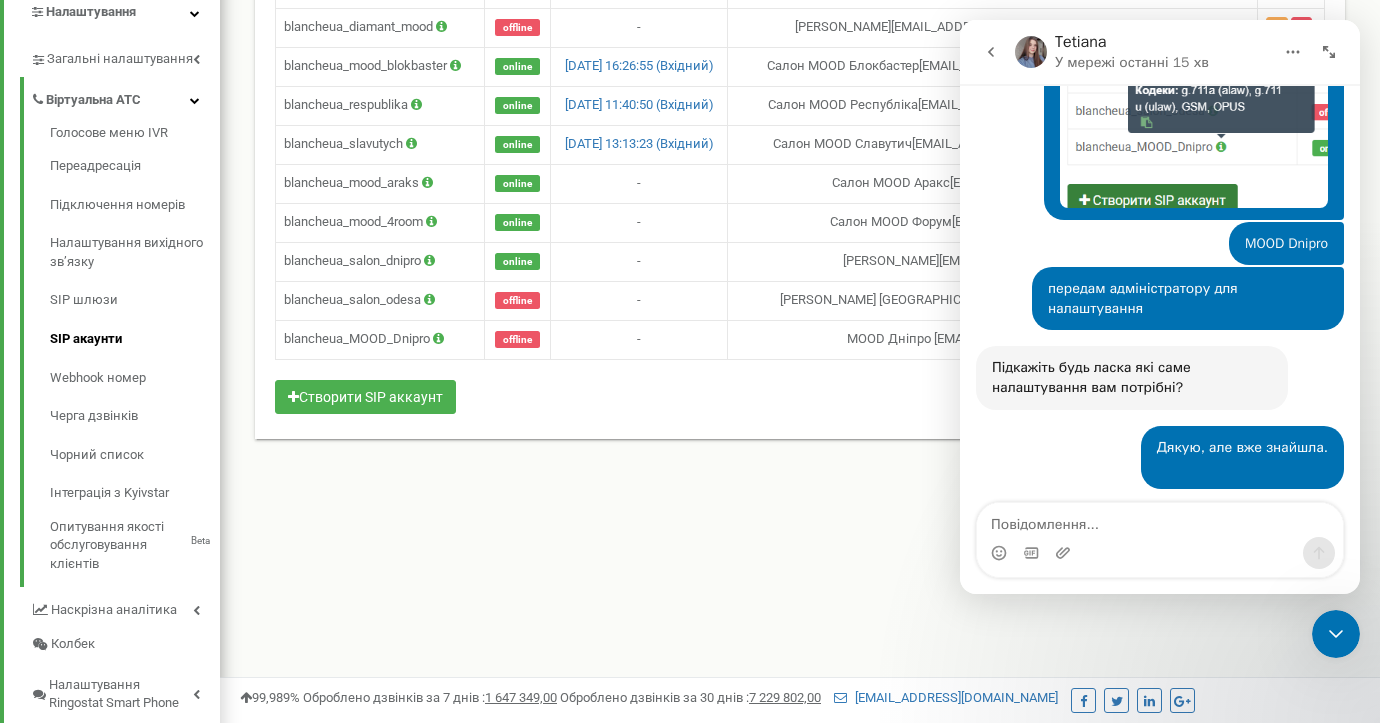 click at bounding box center [991, 52] 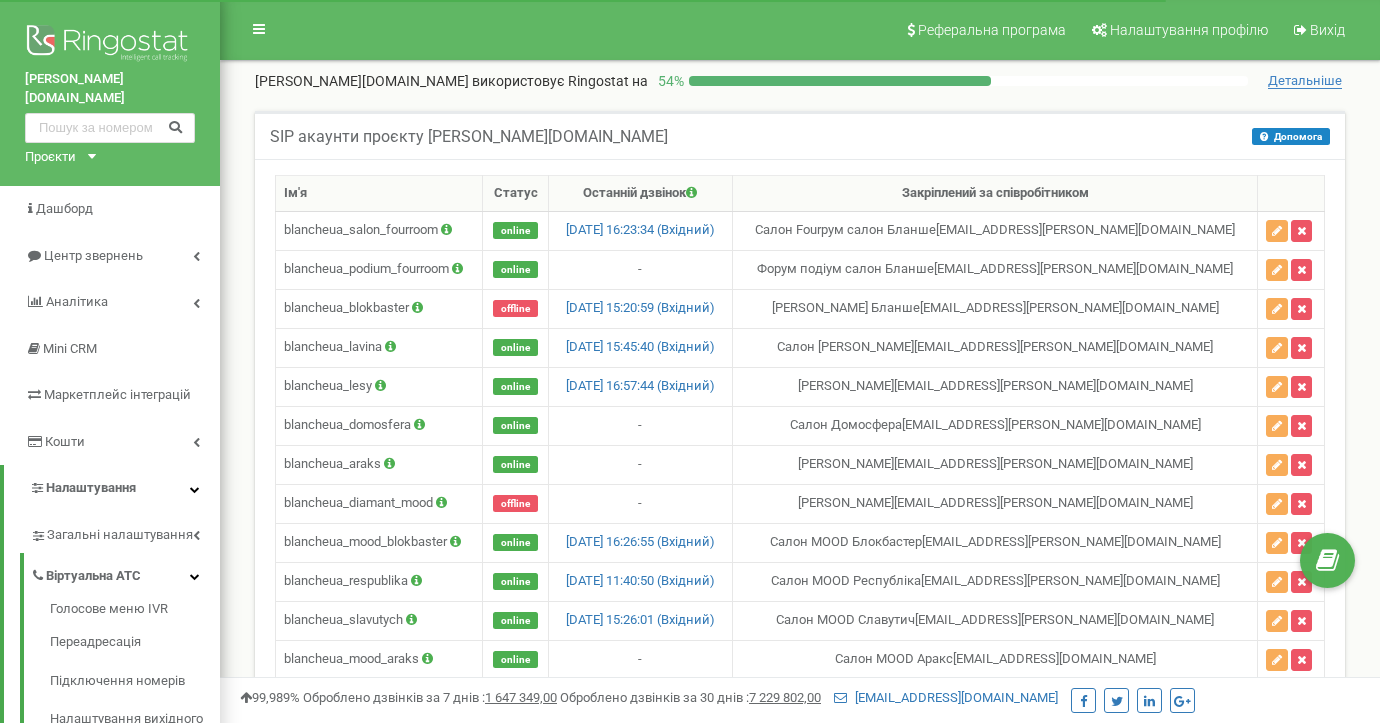 scroll, scrollTop: 476, scrollLeft: 0, axis: vertical 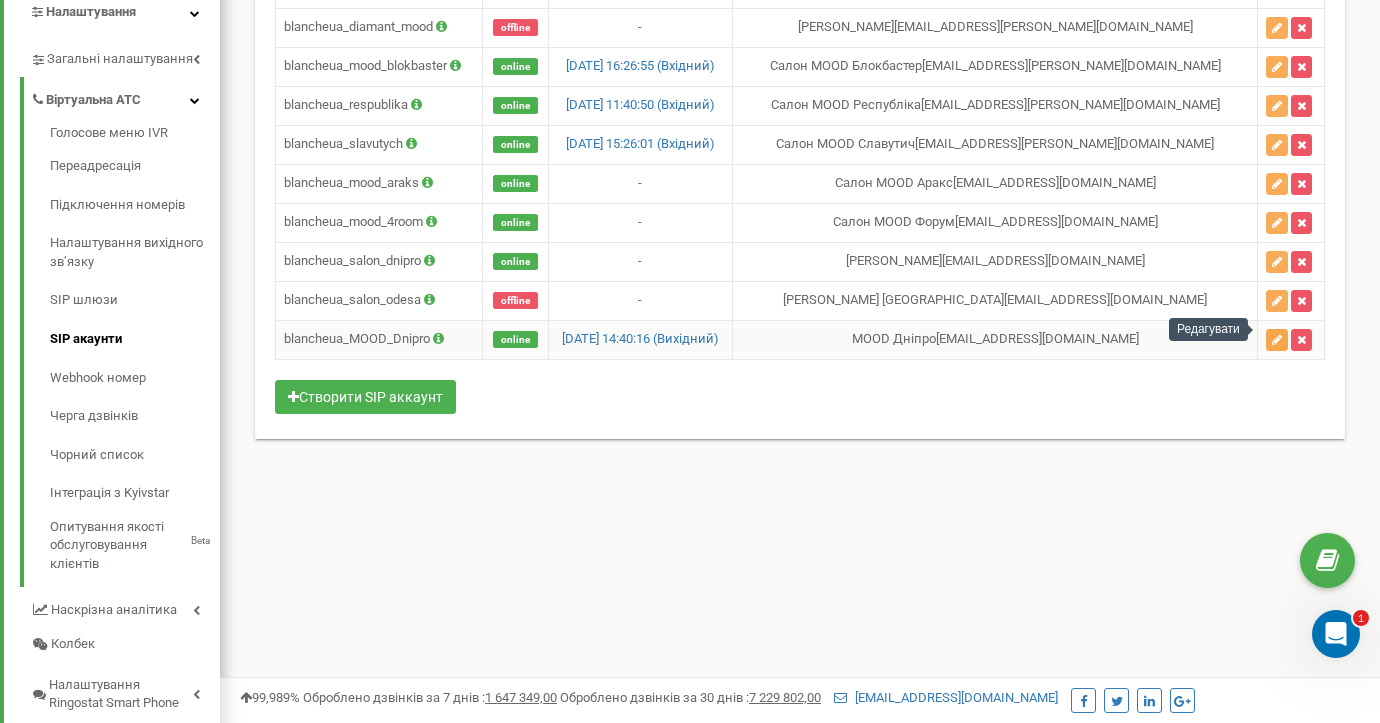 click at bounding box center [1277, 340] 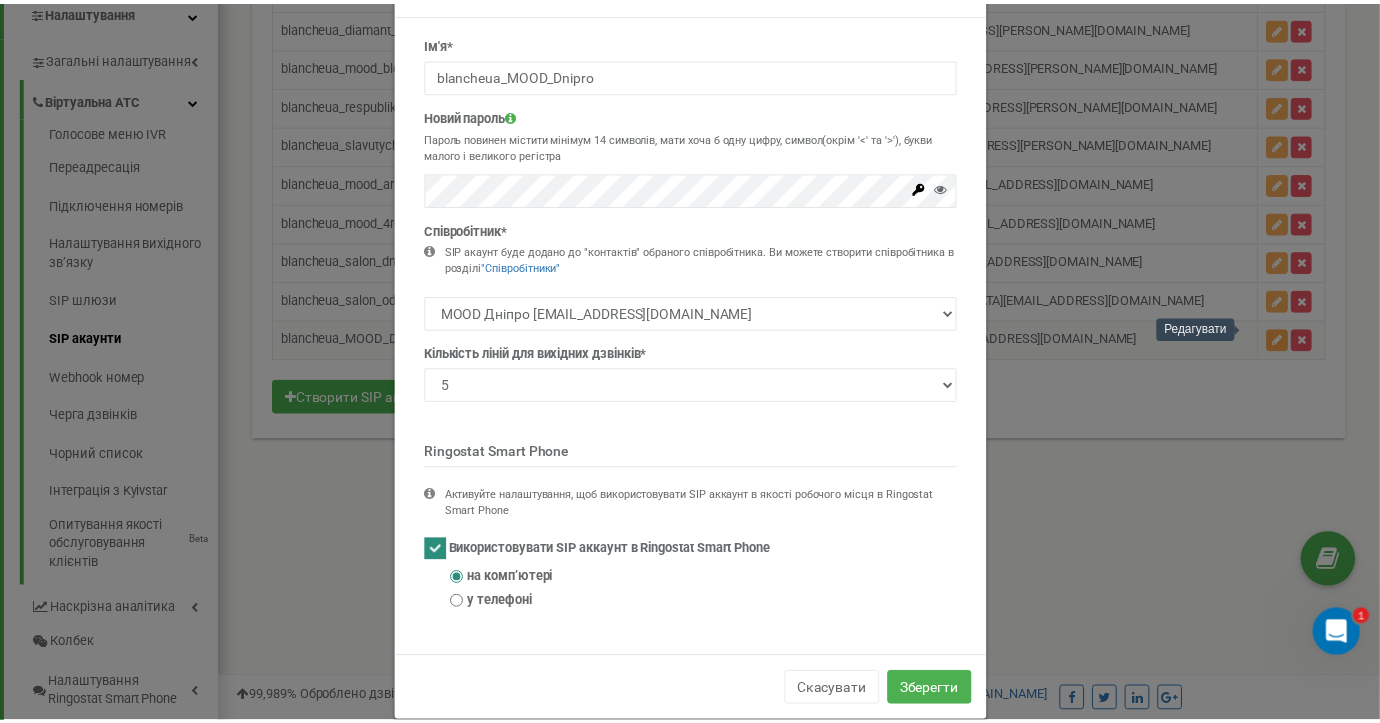 scroll, scrollTop: 96, scrollLeft: 0, axis: vertical 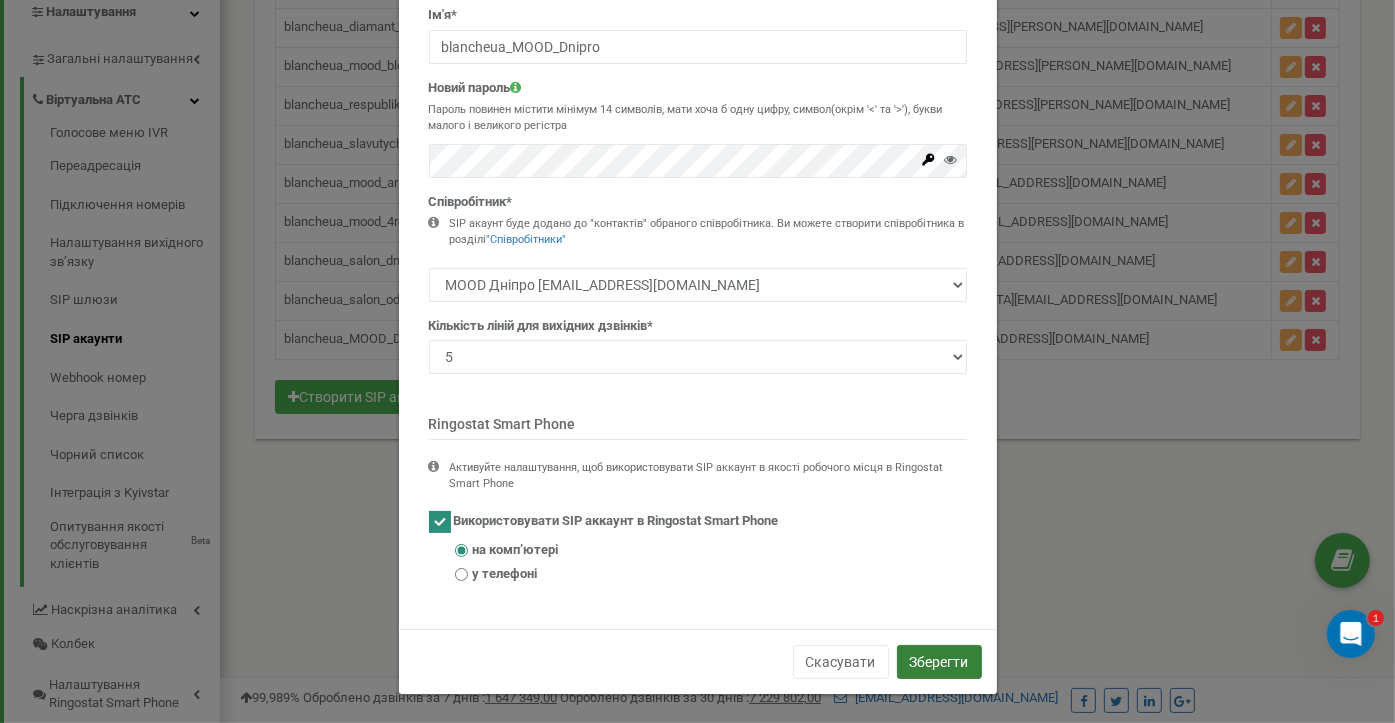 click on "Зберегти" at bounding box center (939, 662) 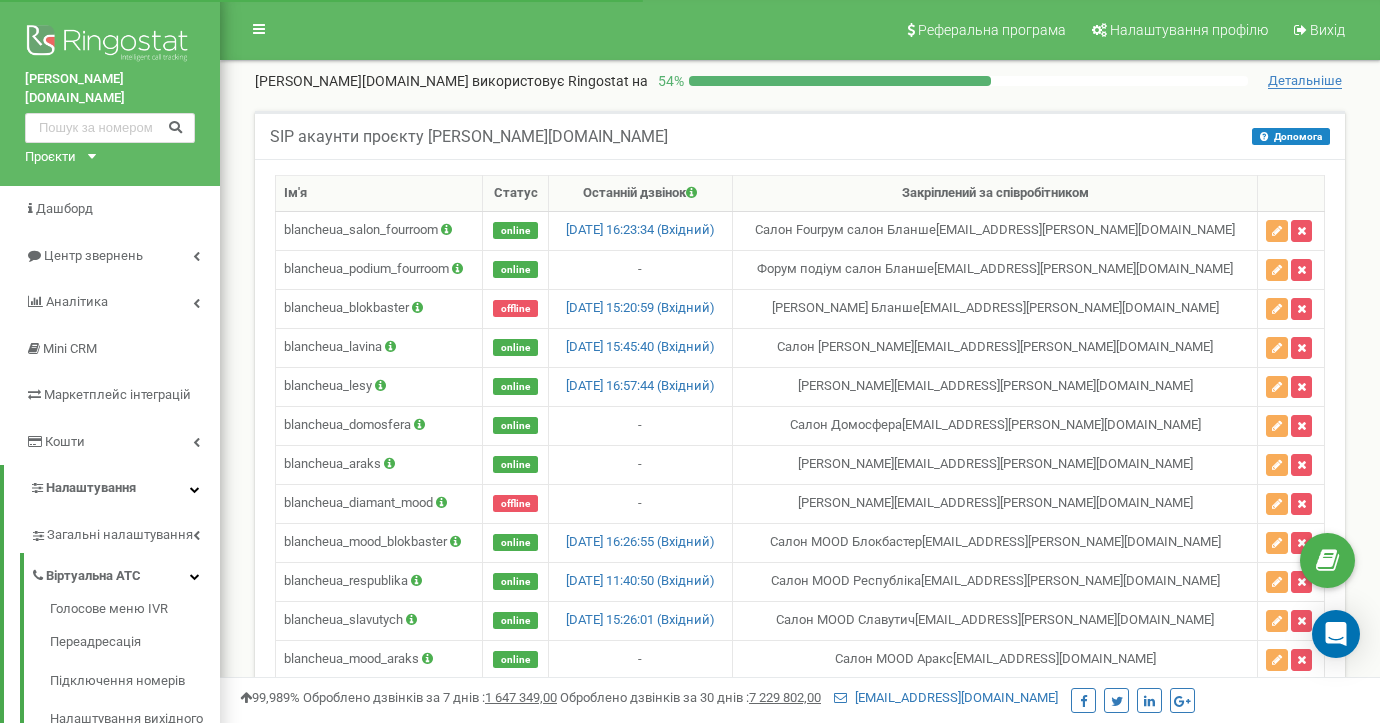 scroll, scrollTop: 476, scrollLeft: 0, axis: vertical 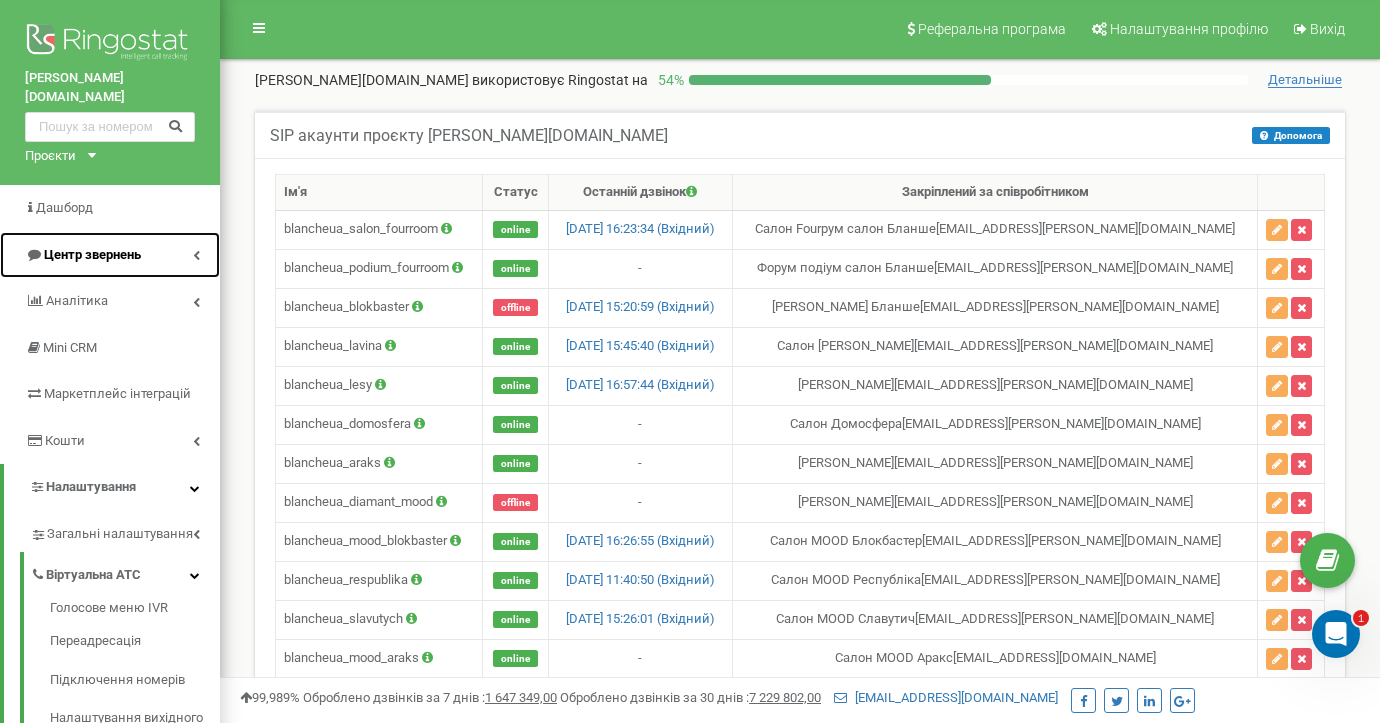 click on "Центр звернень" at bounding box center [92, 254] 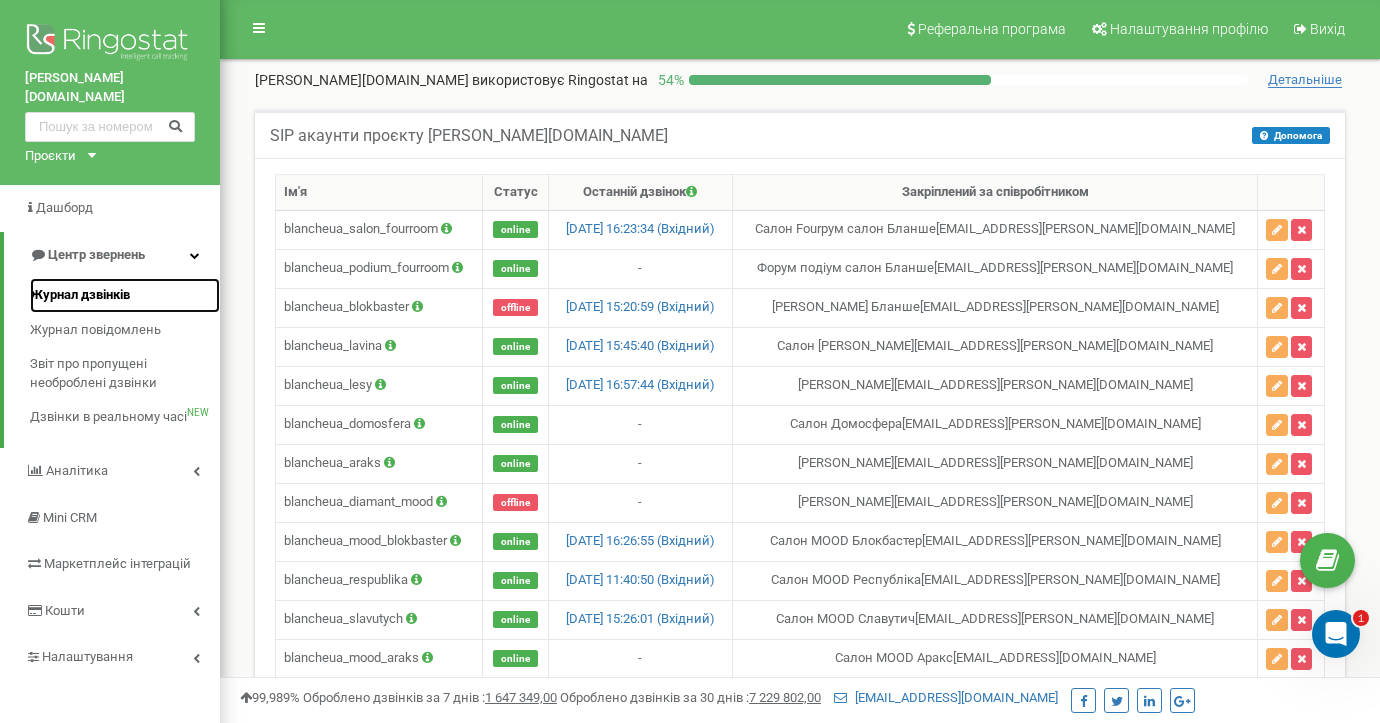 click on "Журнал дзвінків" at bounding box center [80, 295] 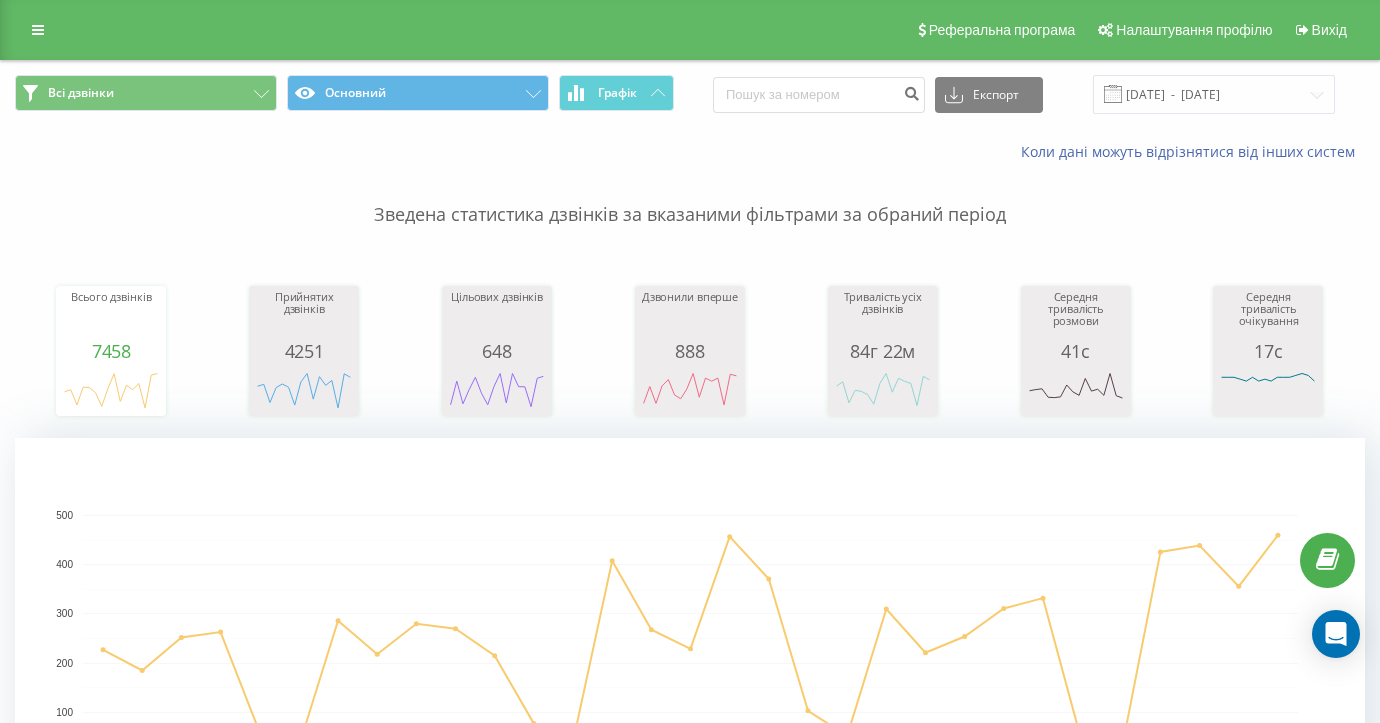 scroll, scrollTop: 0, scrollLeft: 0, axis: both 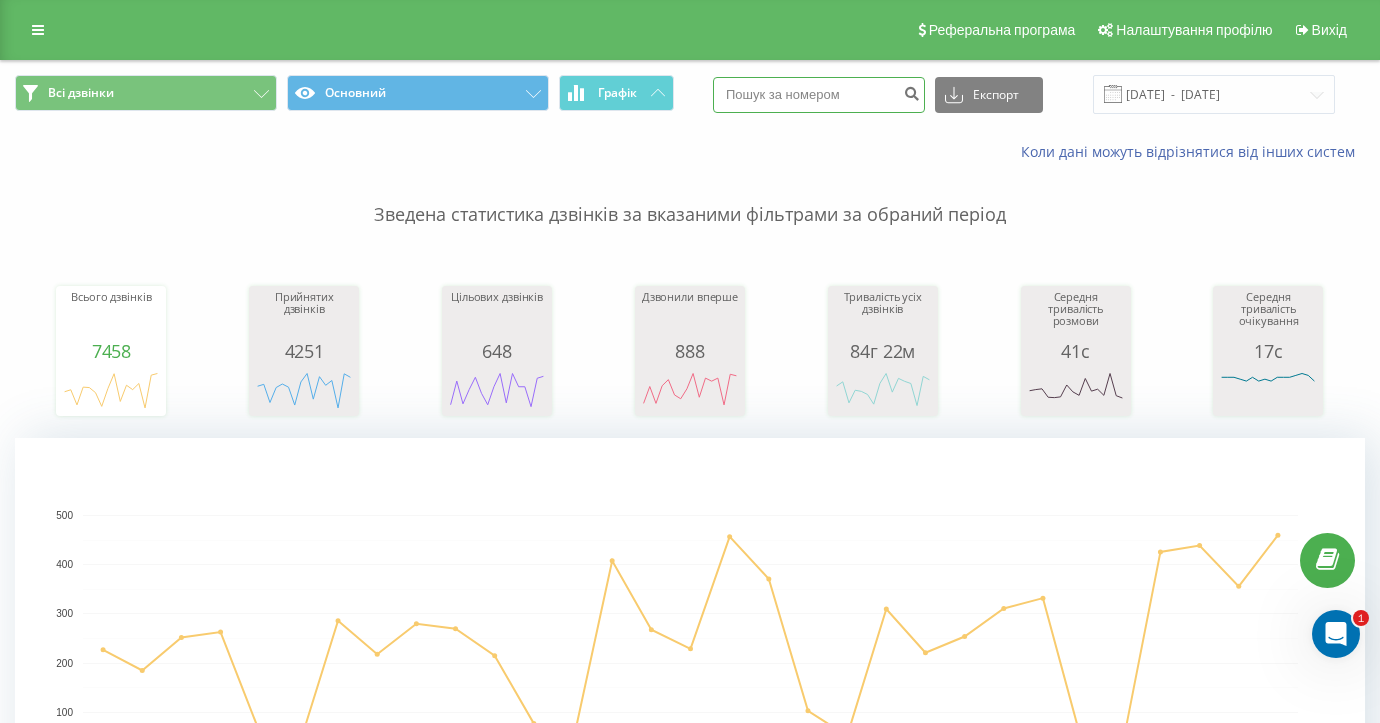 click at bounding box center [819, 95] 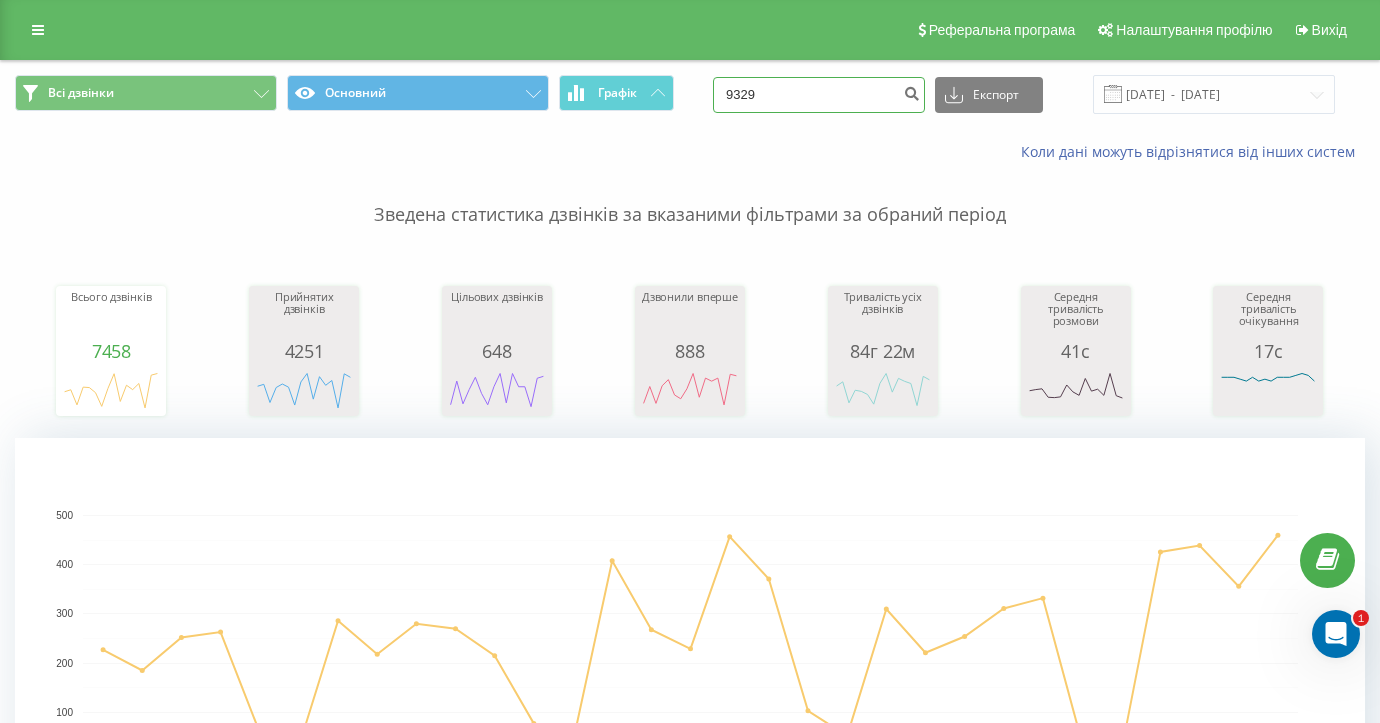 type on "9329" 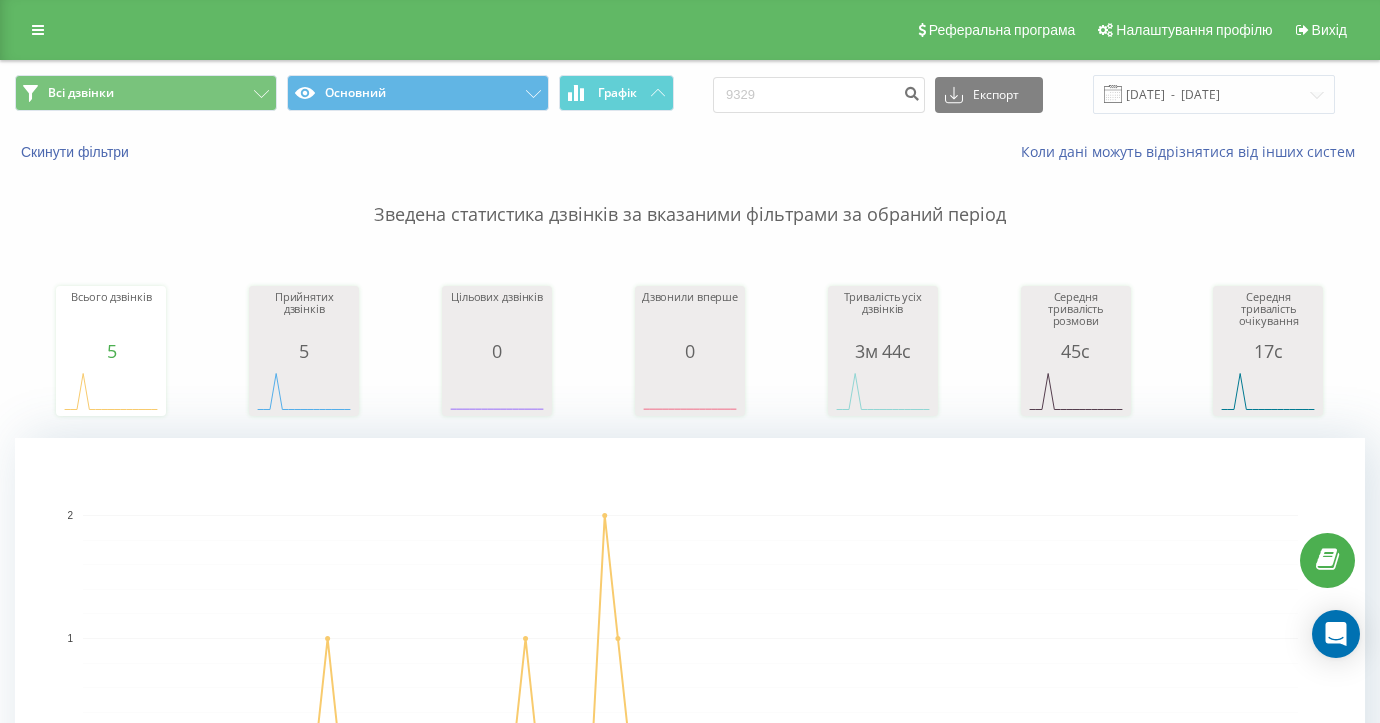 scroll, scrollTop: 0, scrollLeft: 0, axis: both 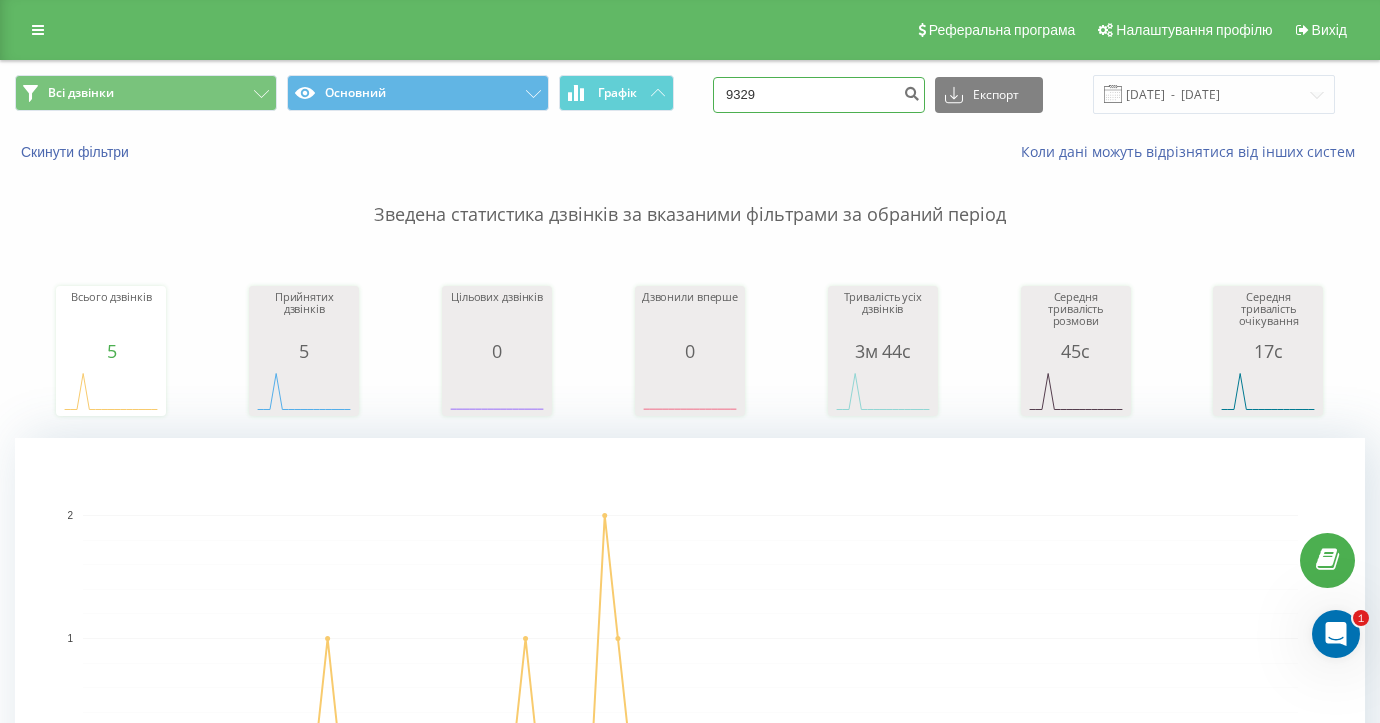 drag, startPoint x: 849, startPoint y: 103, endPoint x: 615, endPoint y: 117, distance: 234.41843 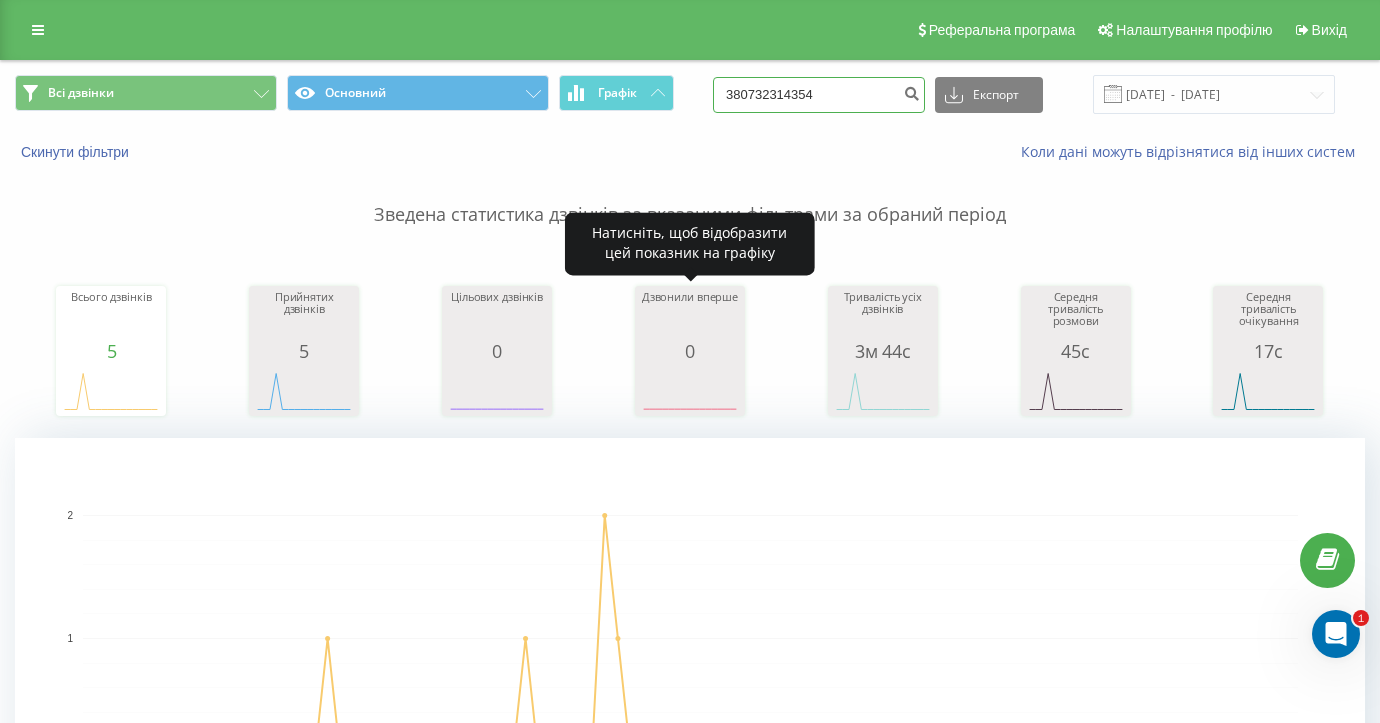 type on "380732314354" 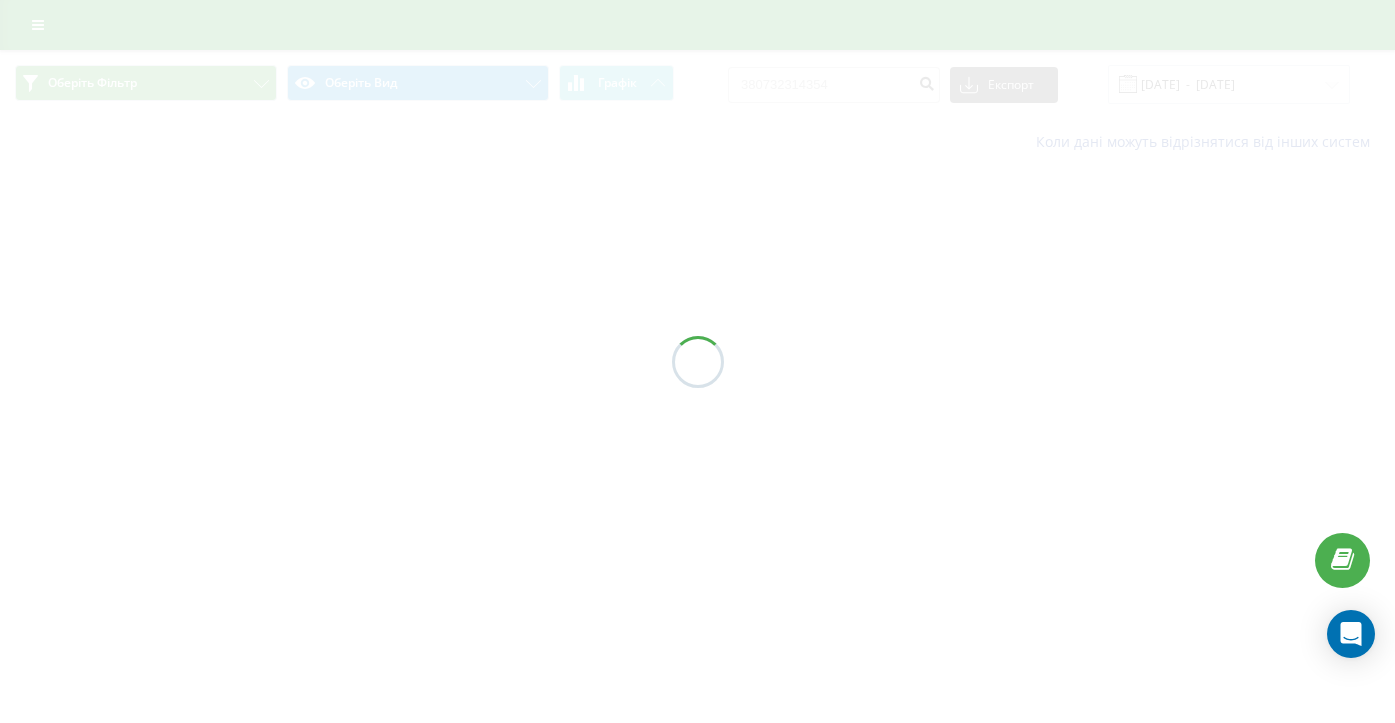scroll, scrollTop: 0, scrollLeft: 0, axis: both 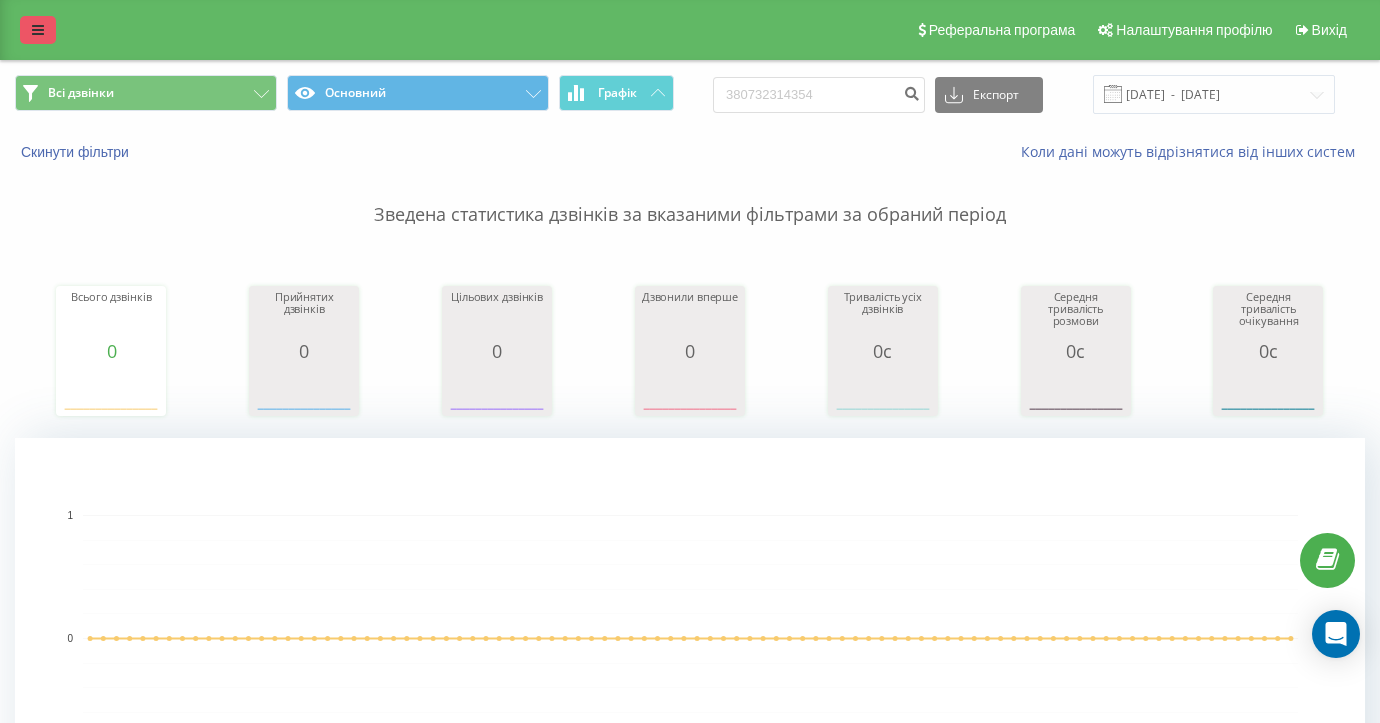 click at bounding box center (38, 30) 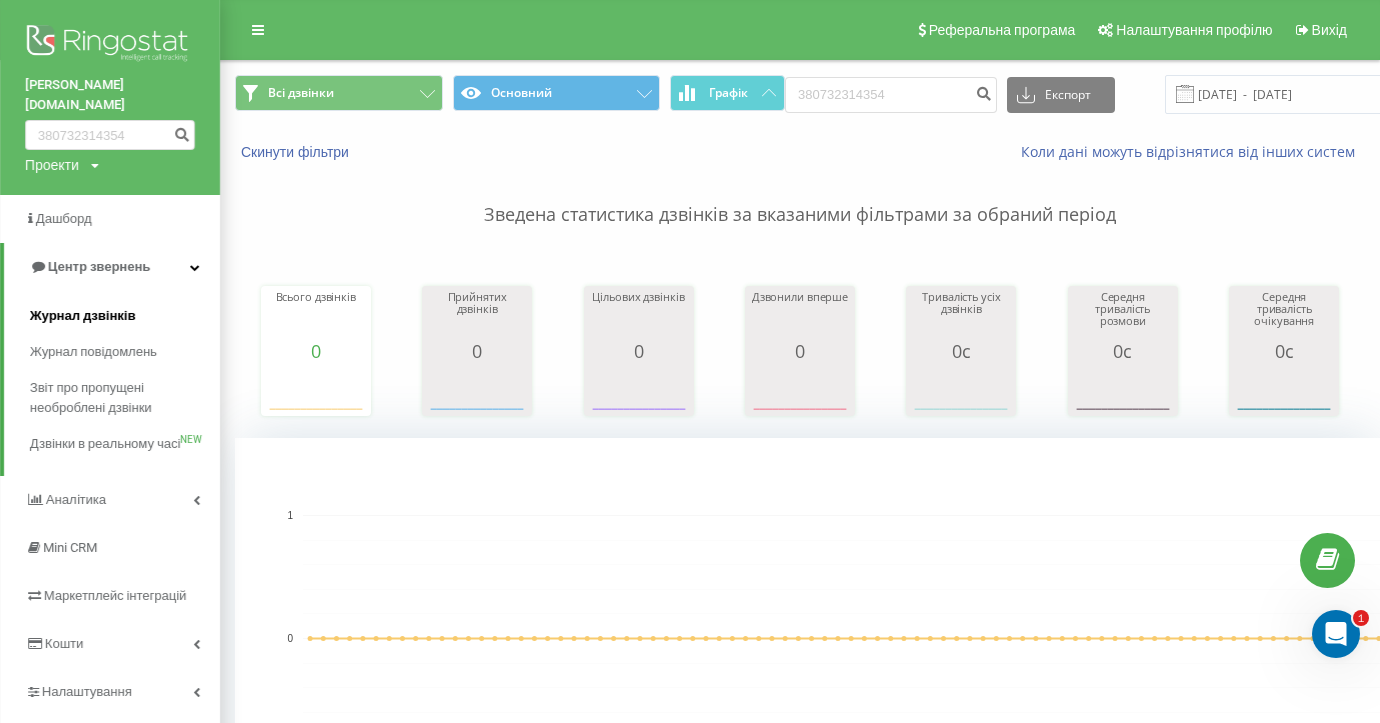 scroll, scrollTop: 0, scrollLeft: 0, axis: both 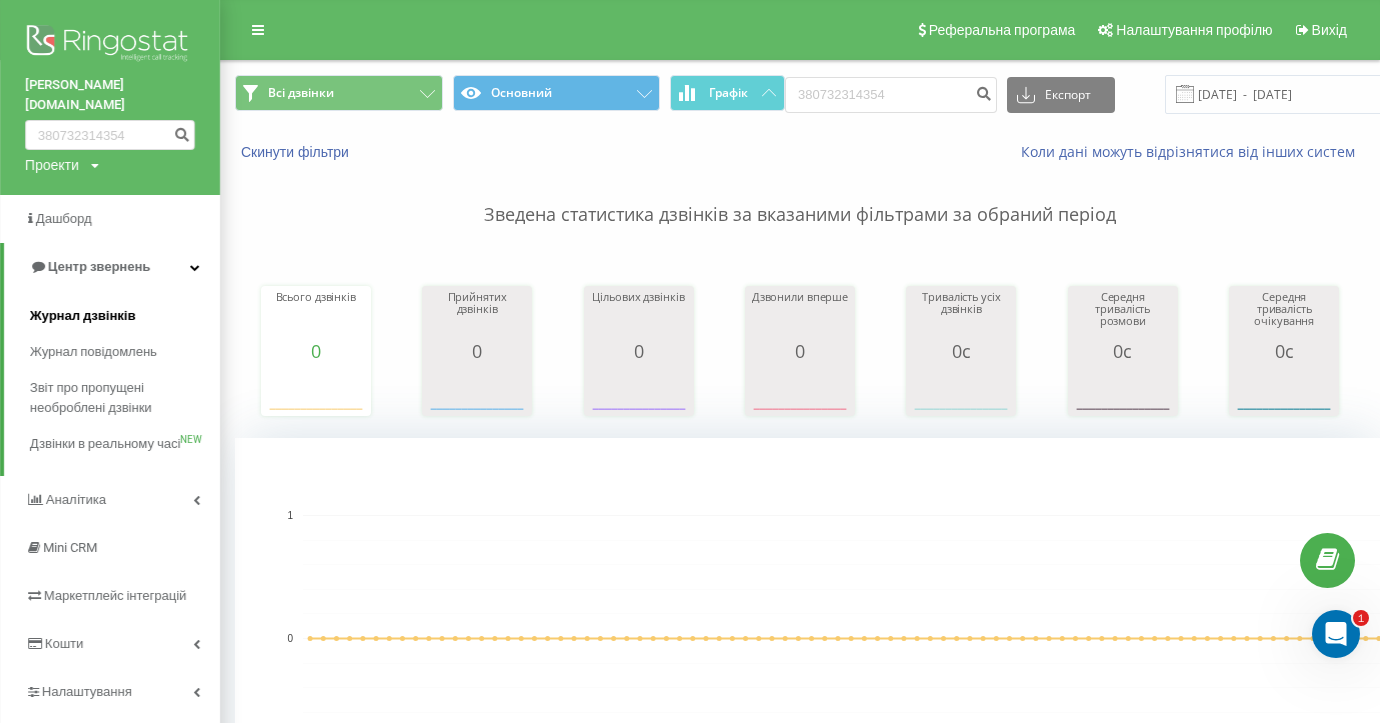 click on "Журнал дзвінків" at bounding box center (83, 316) 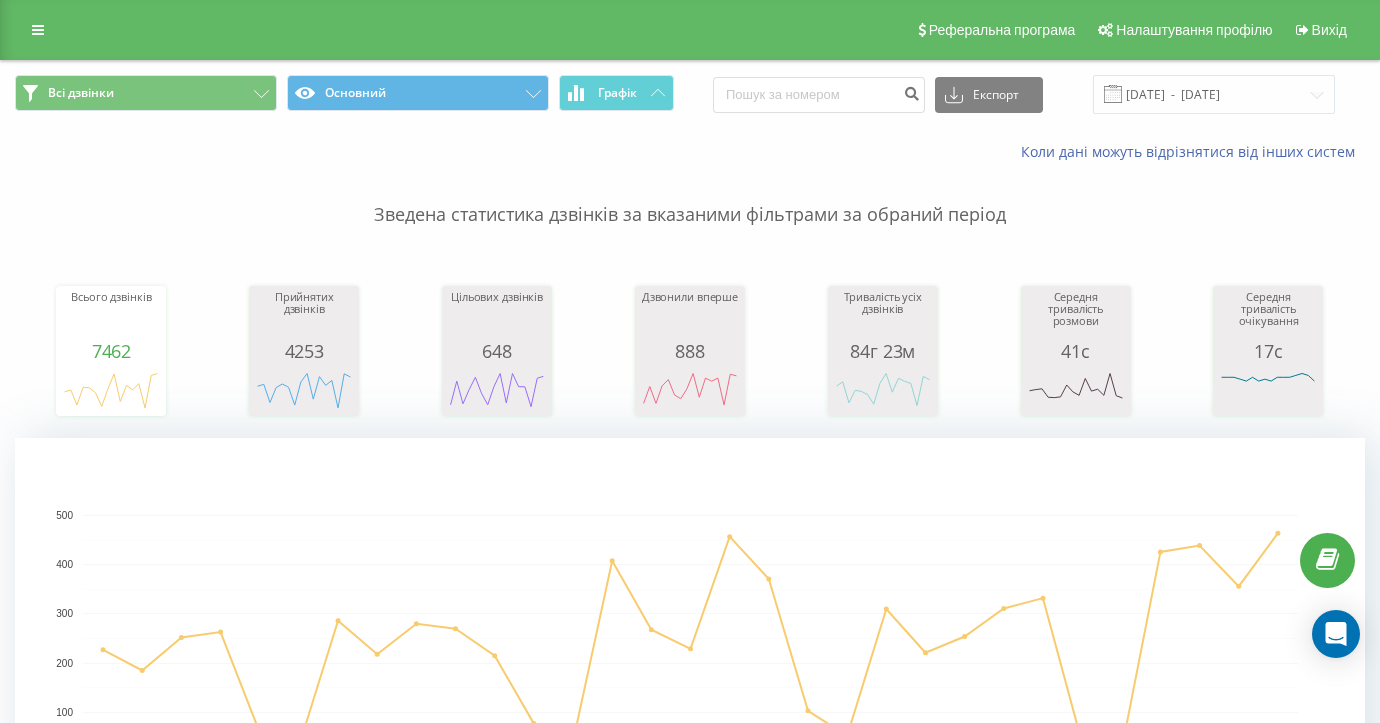 scroll, scrollTop: 0, scrollLeft: 0, axis: both 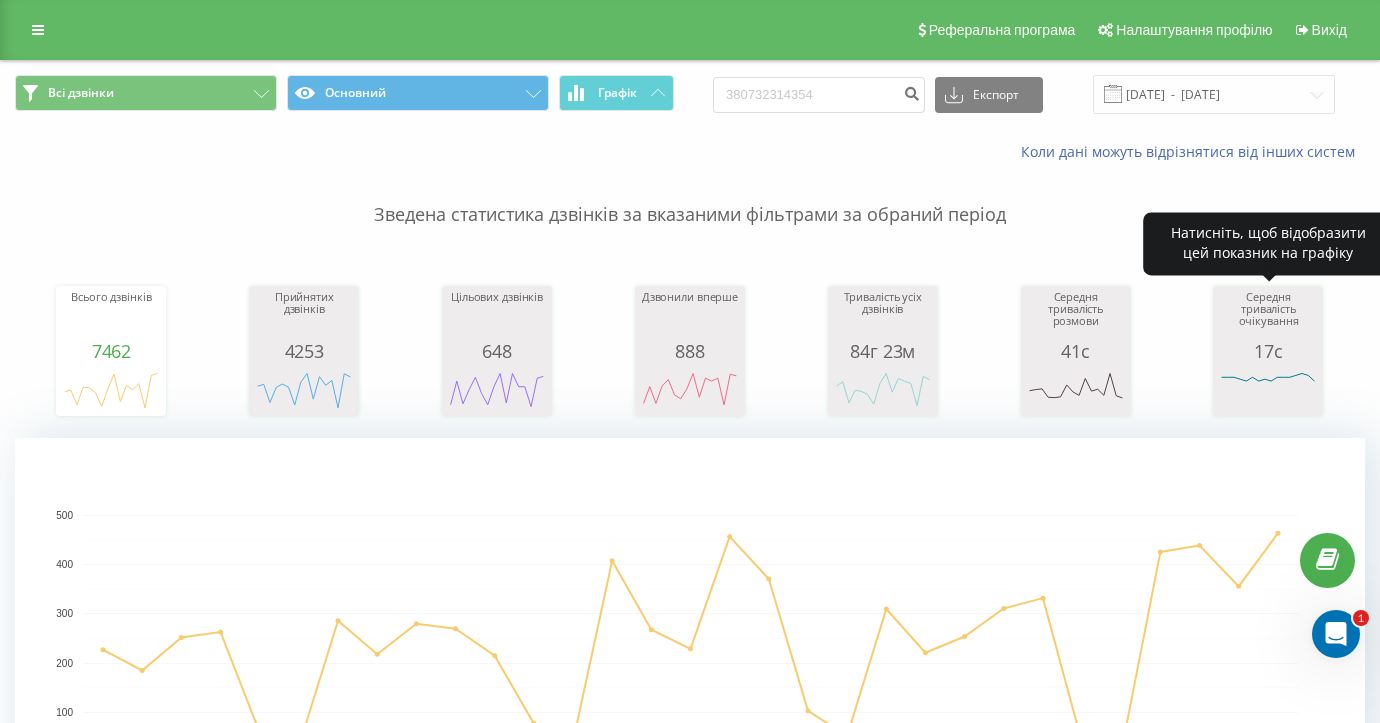 type on "380732314354" 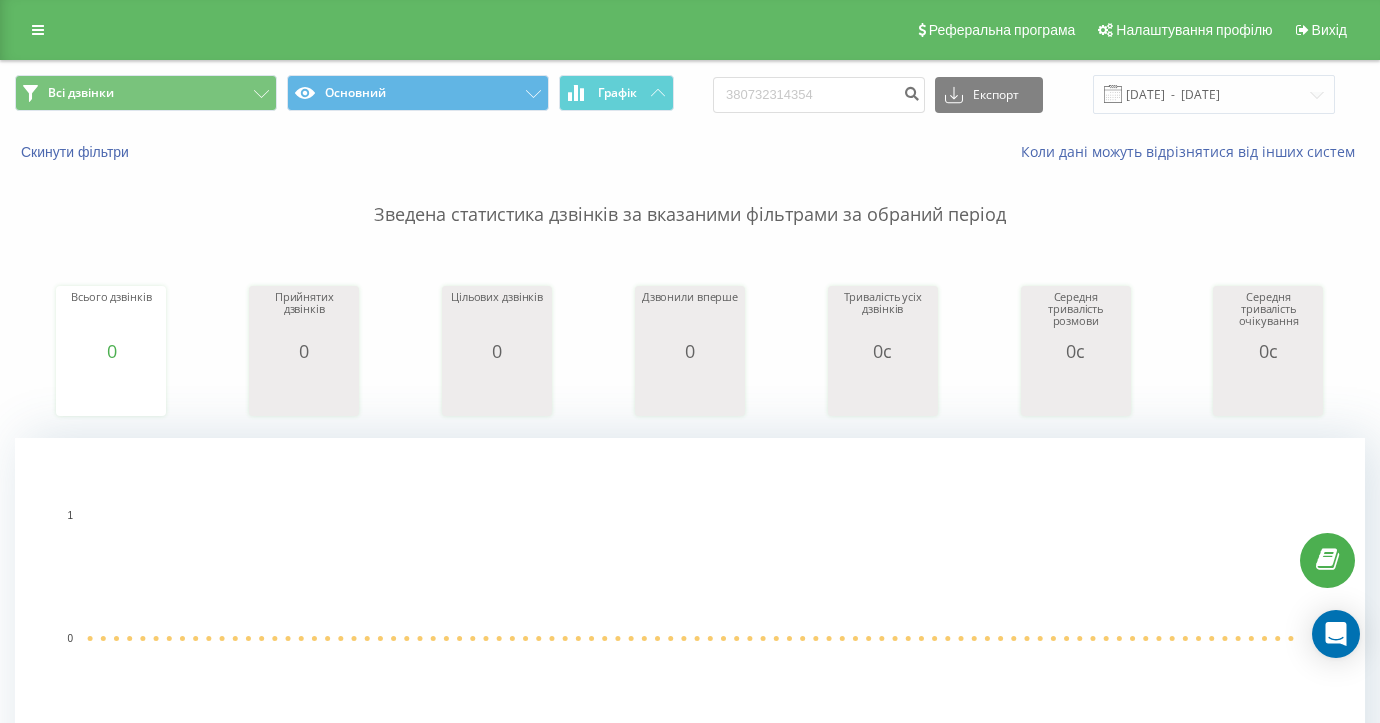 scroll, scrollTop: 0, scrollLeft: 0, axis: both 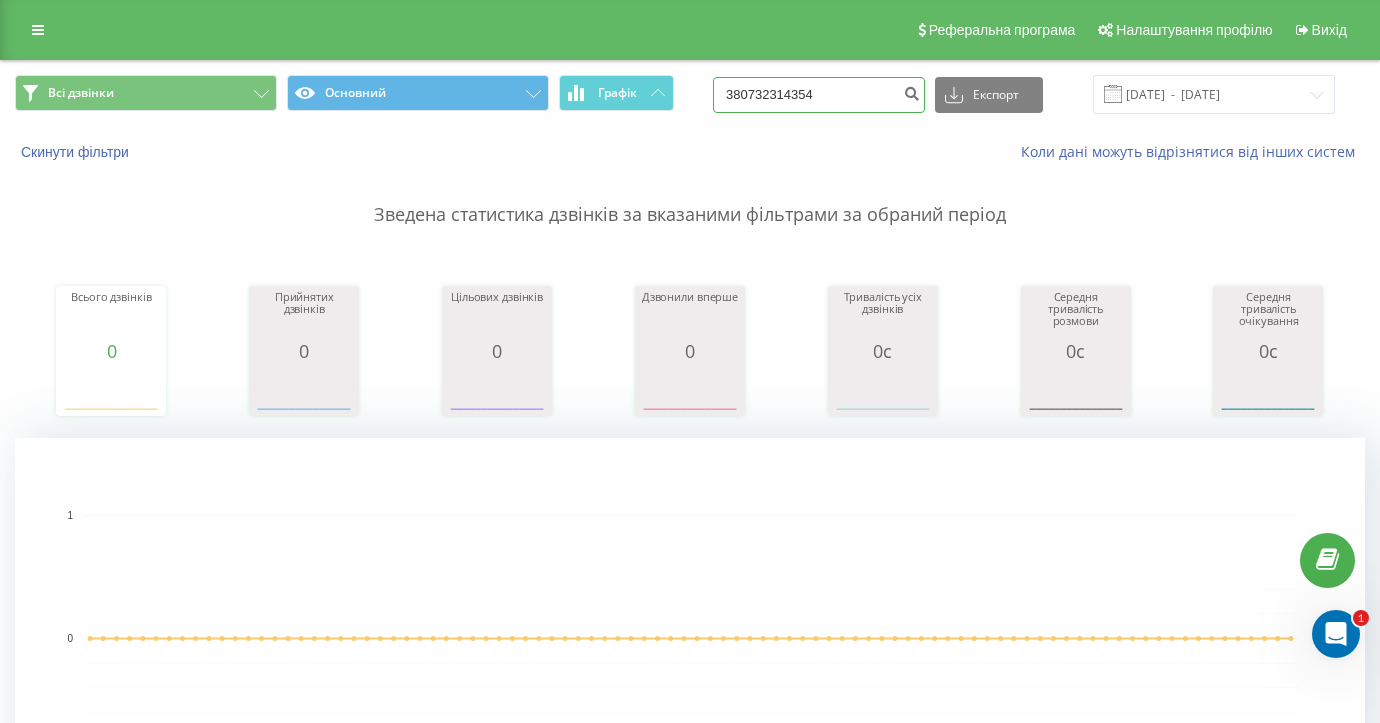 drag, startPoint x: 768, startPoint y: 97, endPoint x: 656, endPoint y: 116, distance: 113.600174 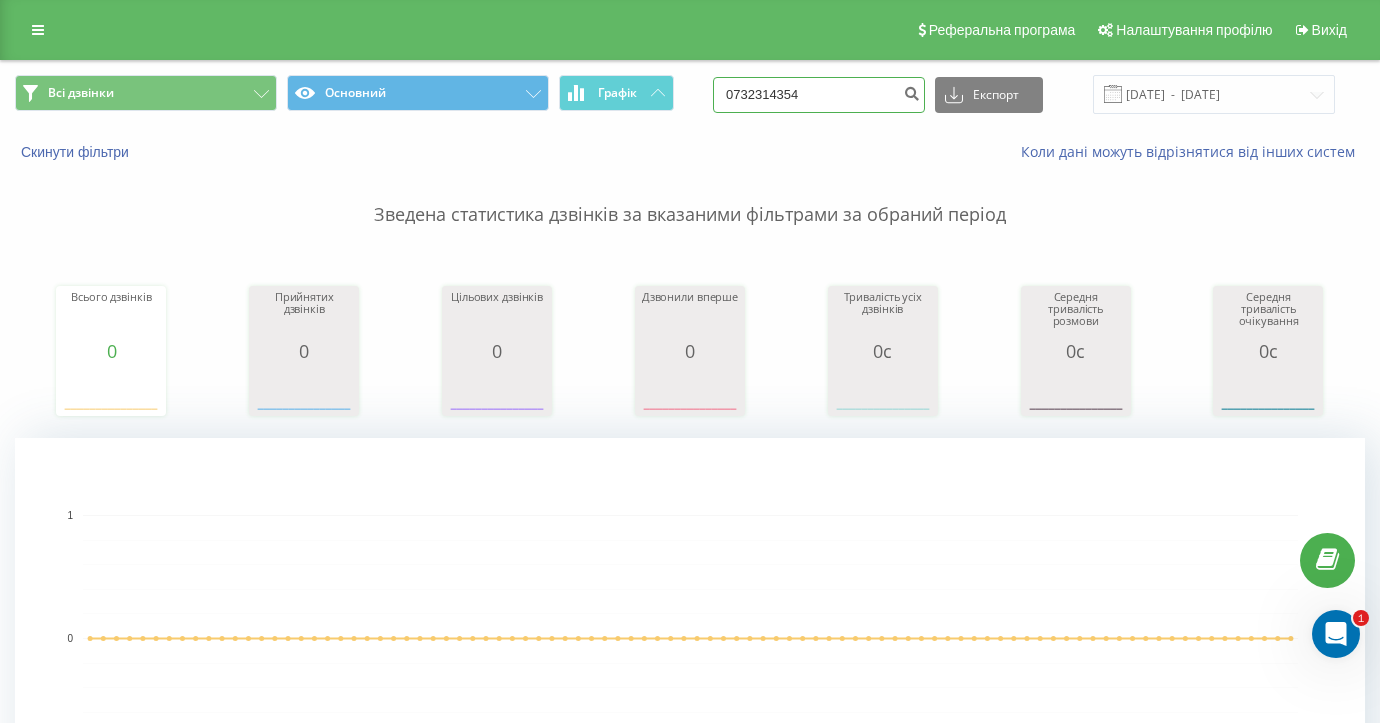 type on "0732314354" 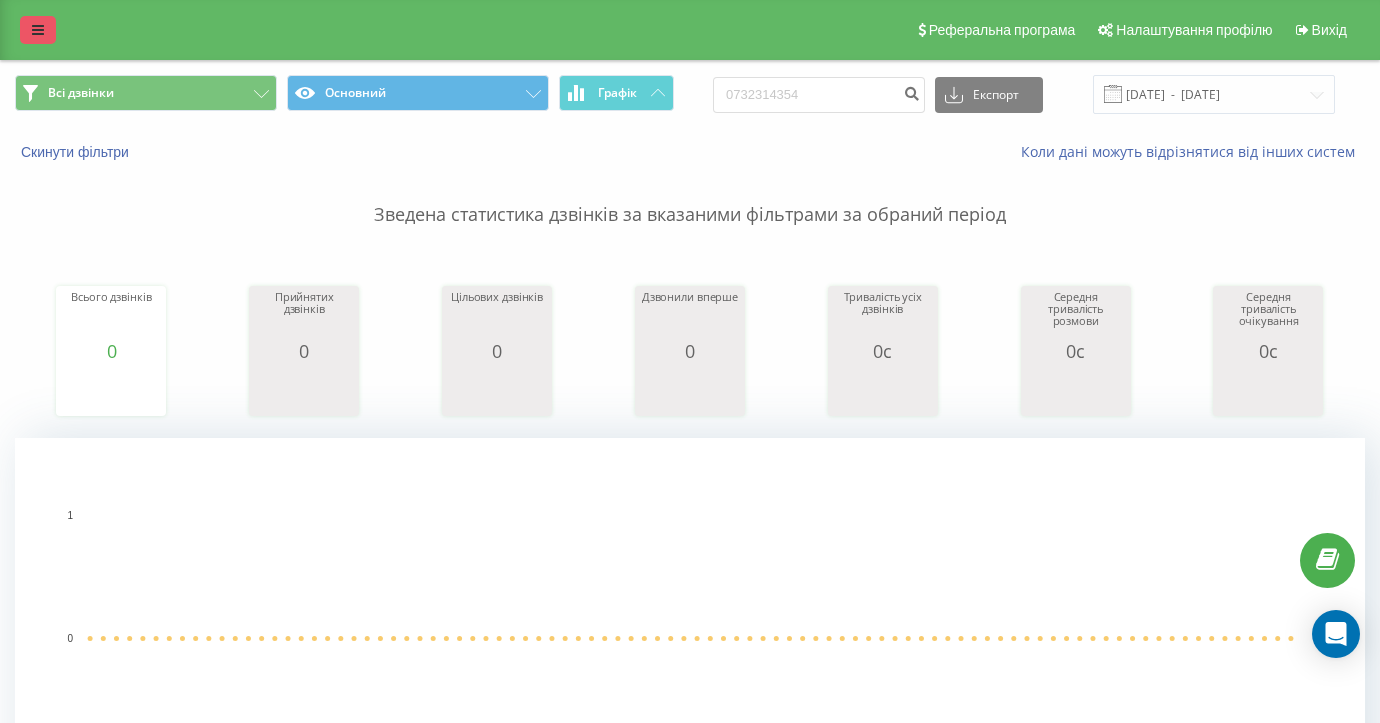 scroll, scrollTop: 0, scrollLeft: 0, axis: both 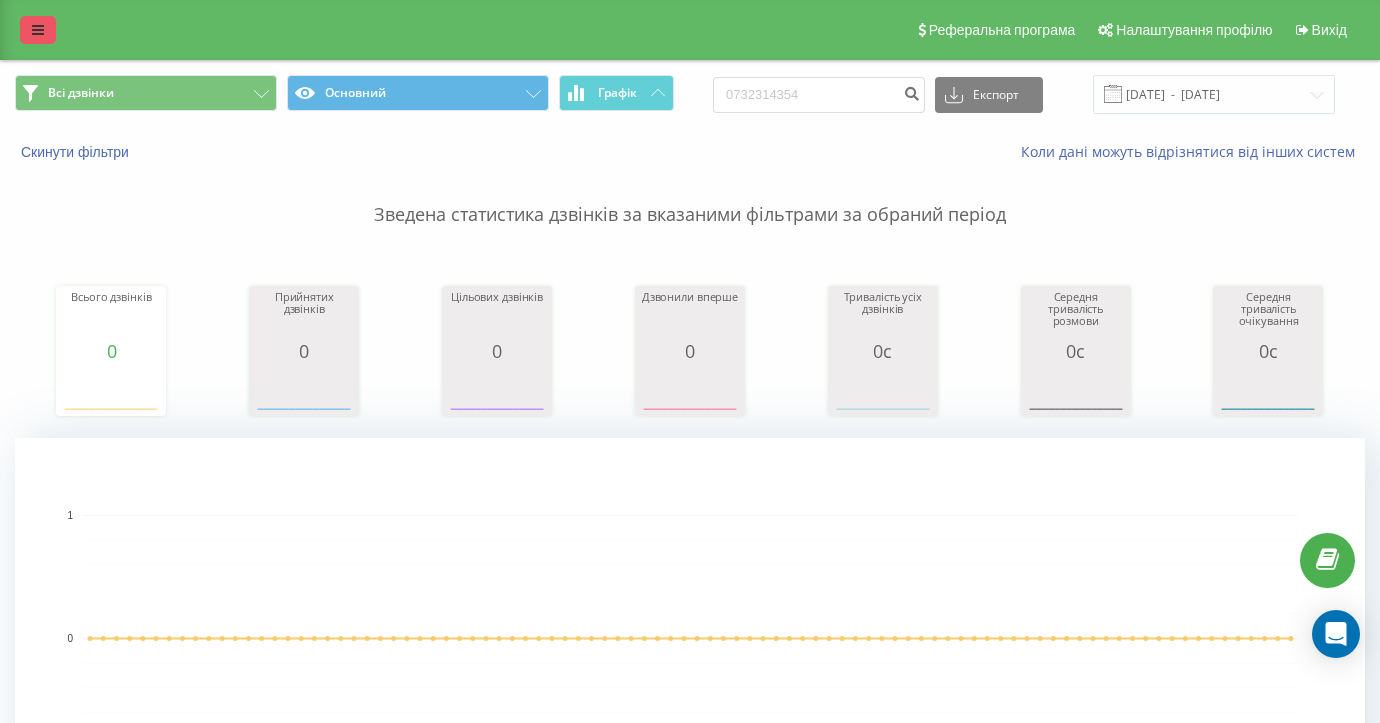 click at bounding box center (38, 30) 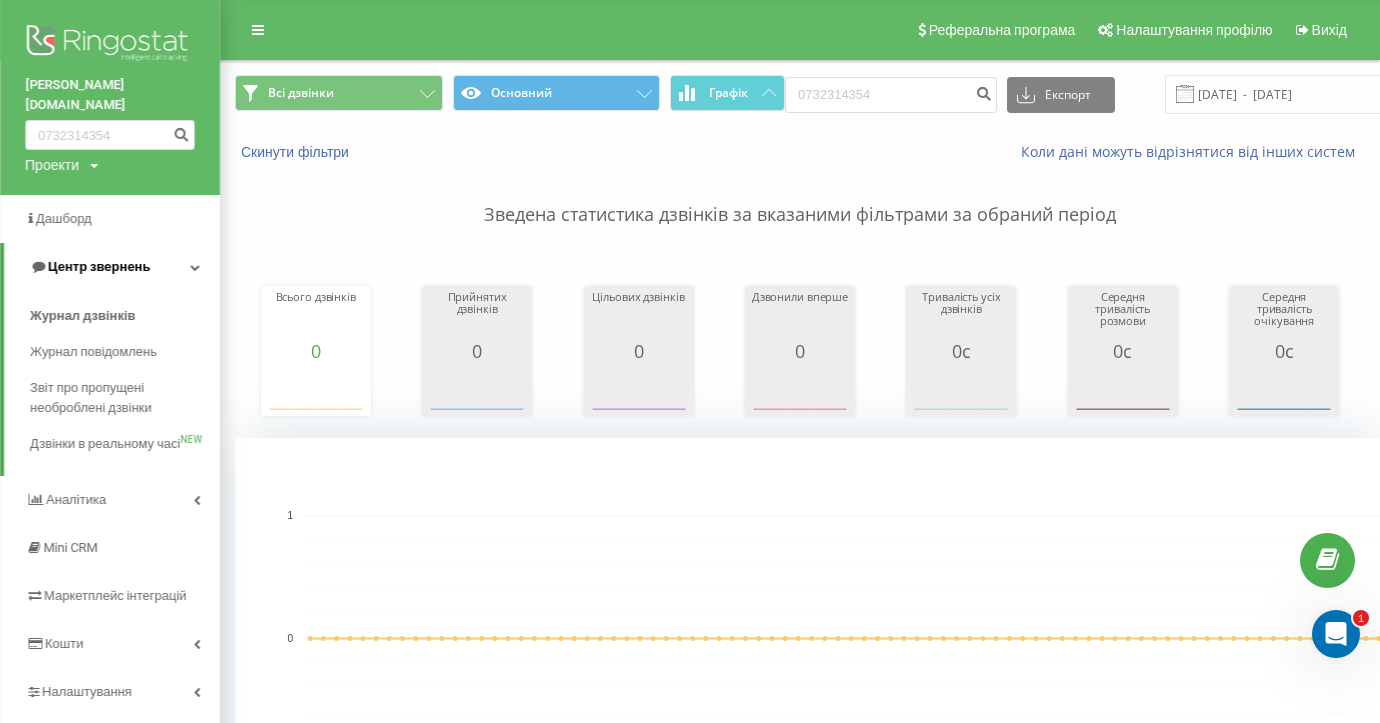 scroll, scrollTop: 0, scrollLeft: 0, axis: both 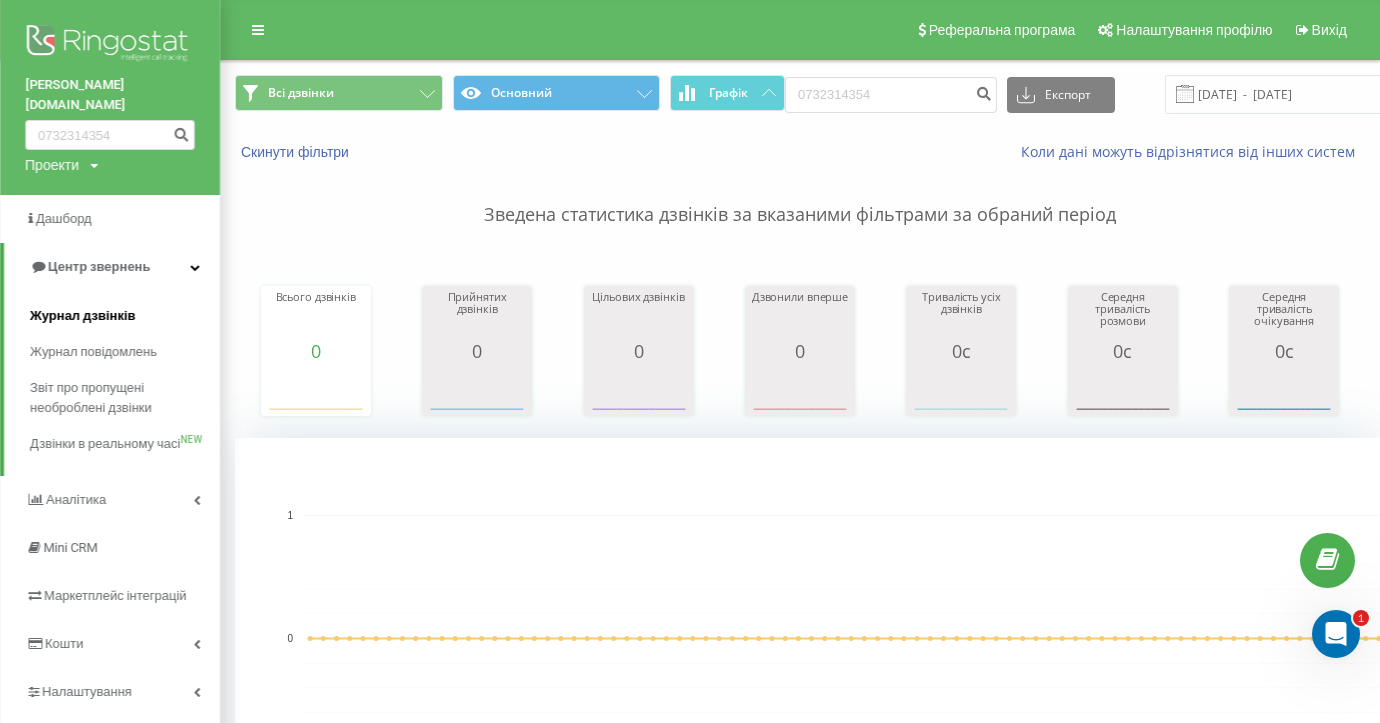 click on "Журнал дзвінків" at bounding box center [83, 316] 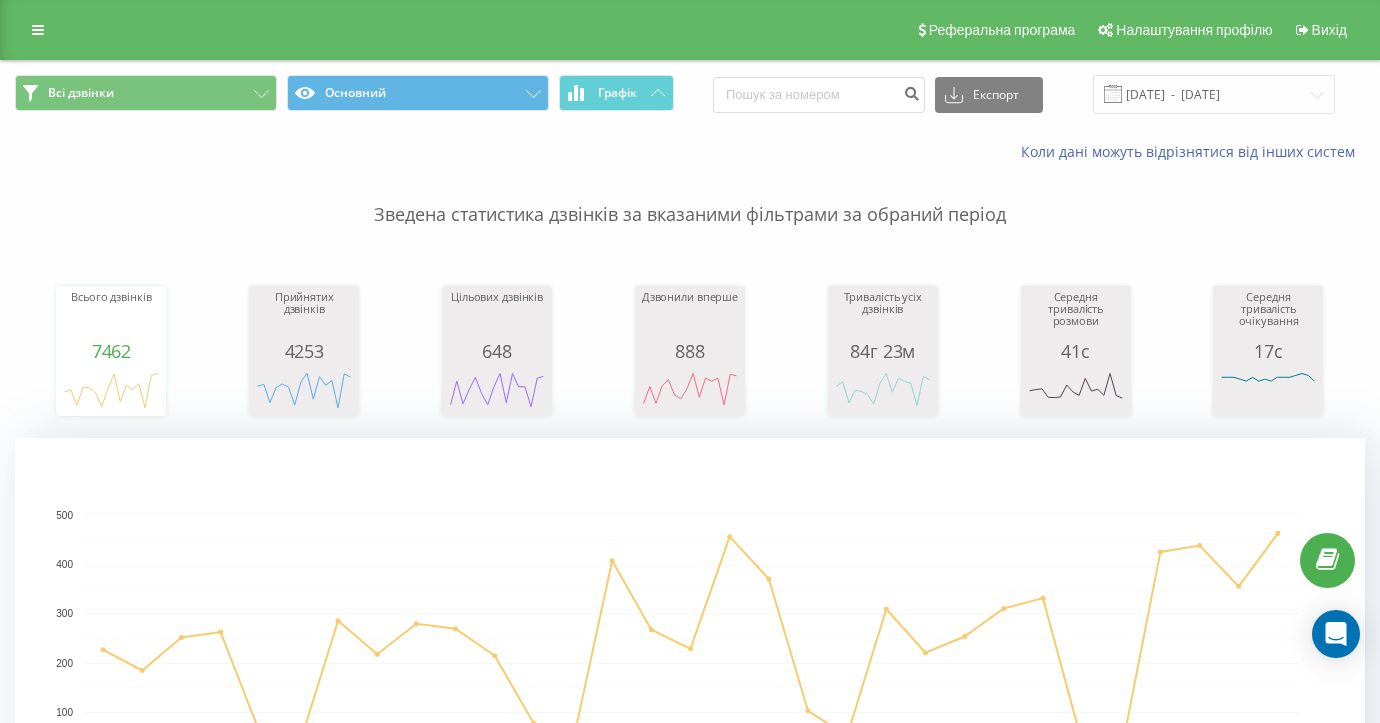 scroll, scrollTop: 0, scrollLeft: 0, axis: both 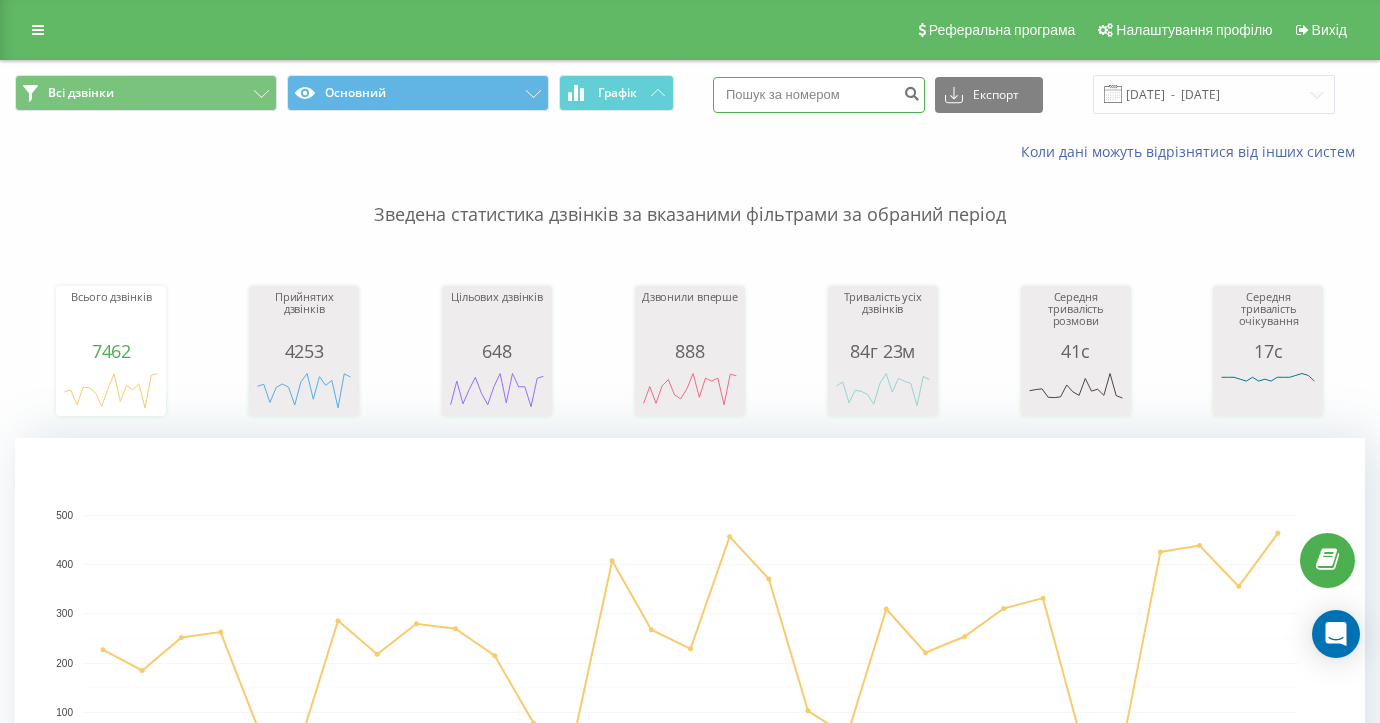 click at bounding box center [819, 95] 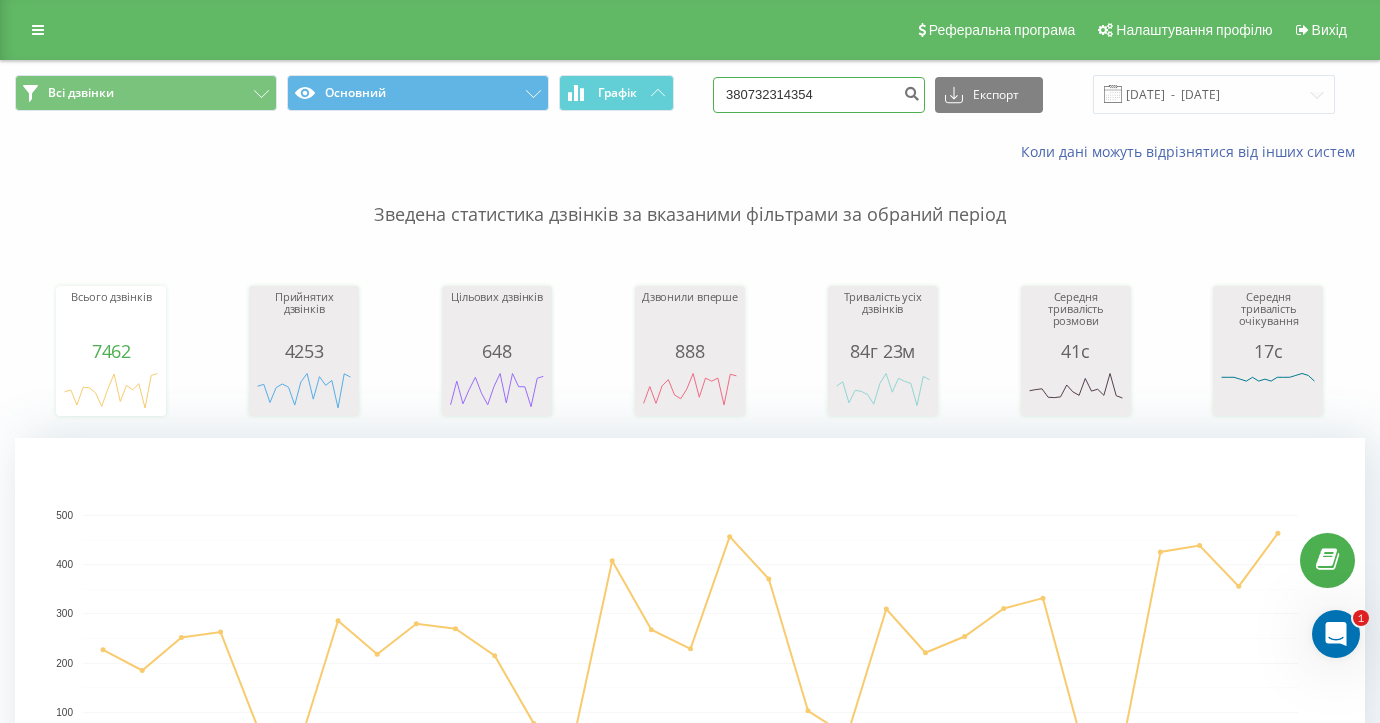 scroll, scrollTop: 0, scrollLeft: 0, axis: both 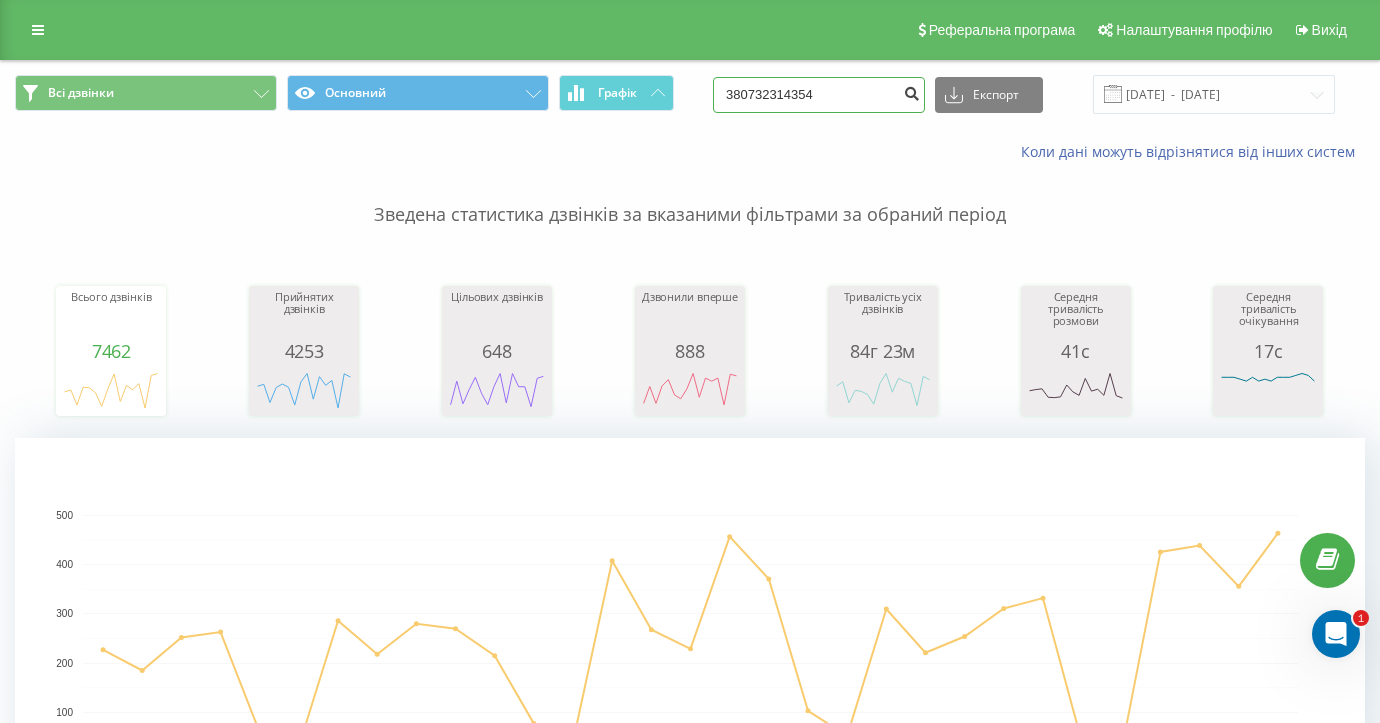 type on "380732314354" 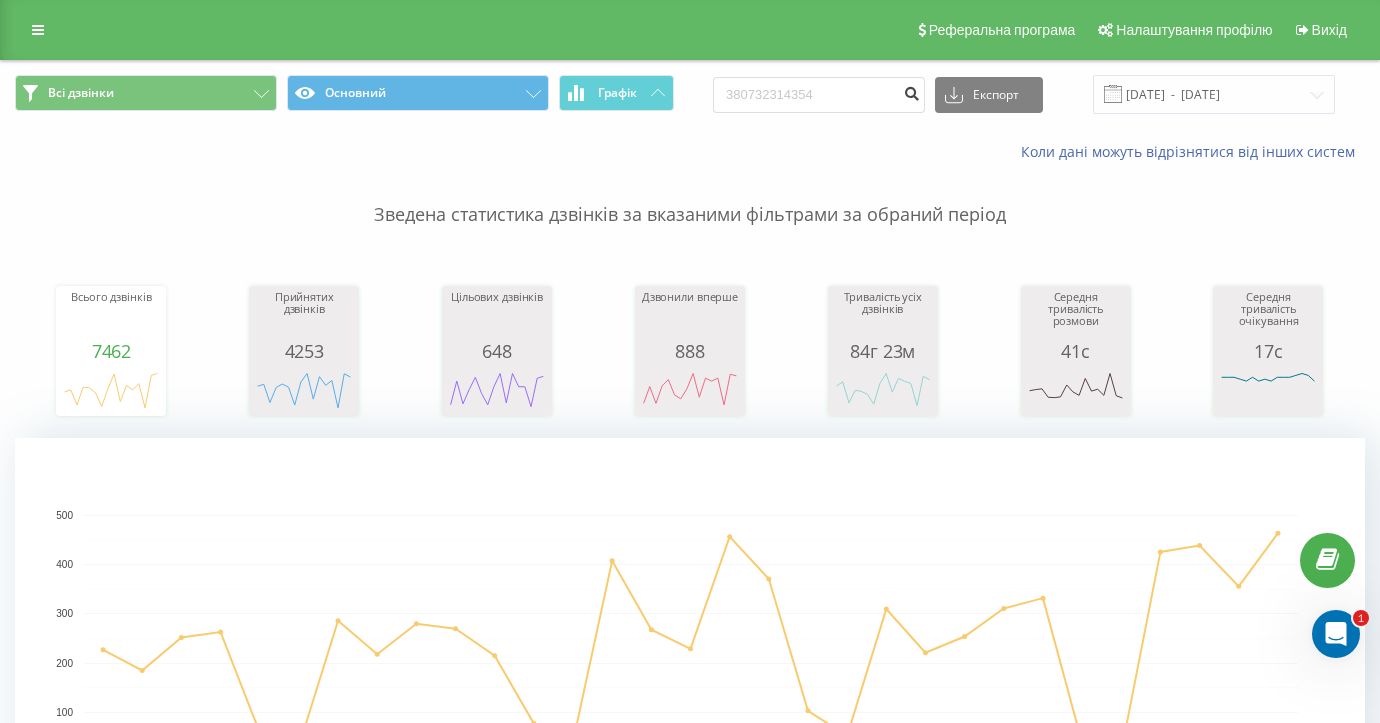 click at bounding box center (911, 91) 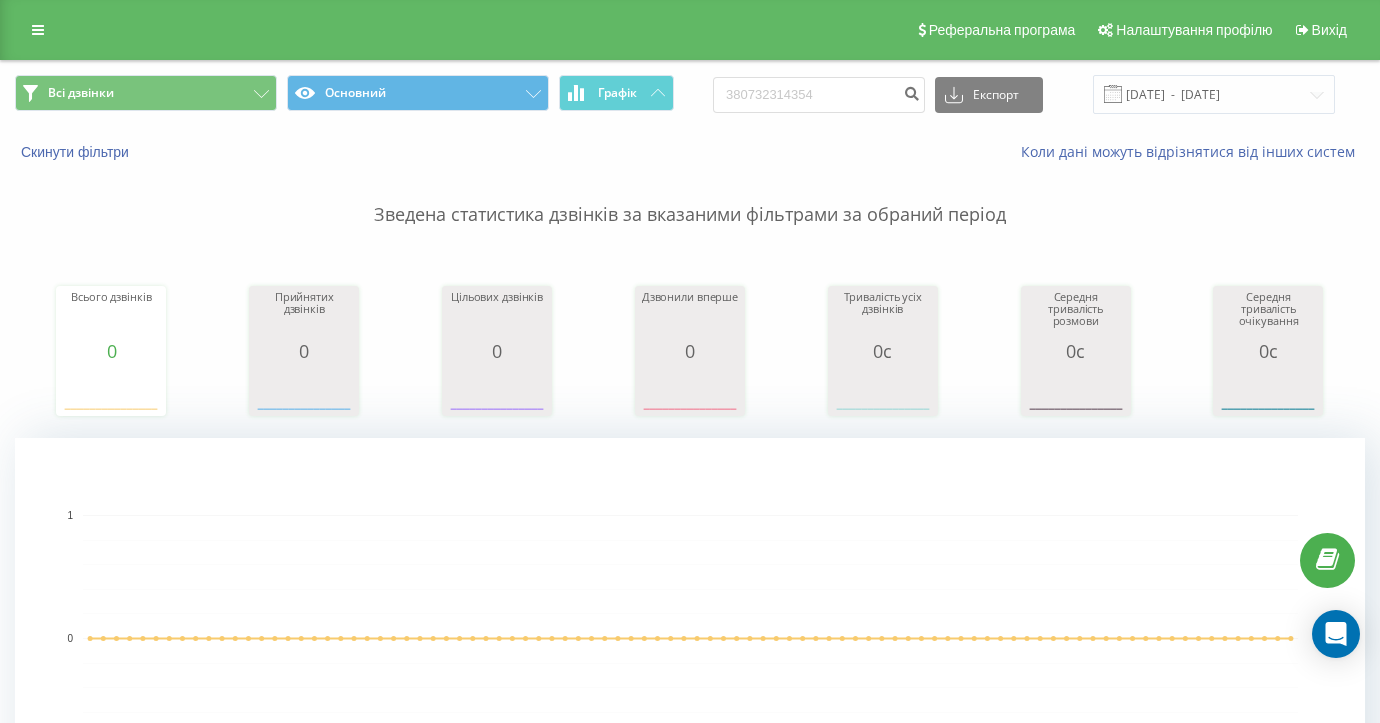 scroll, scrollTop: 0, scrollLeft: 0, axis: both 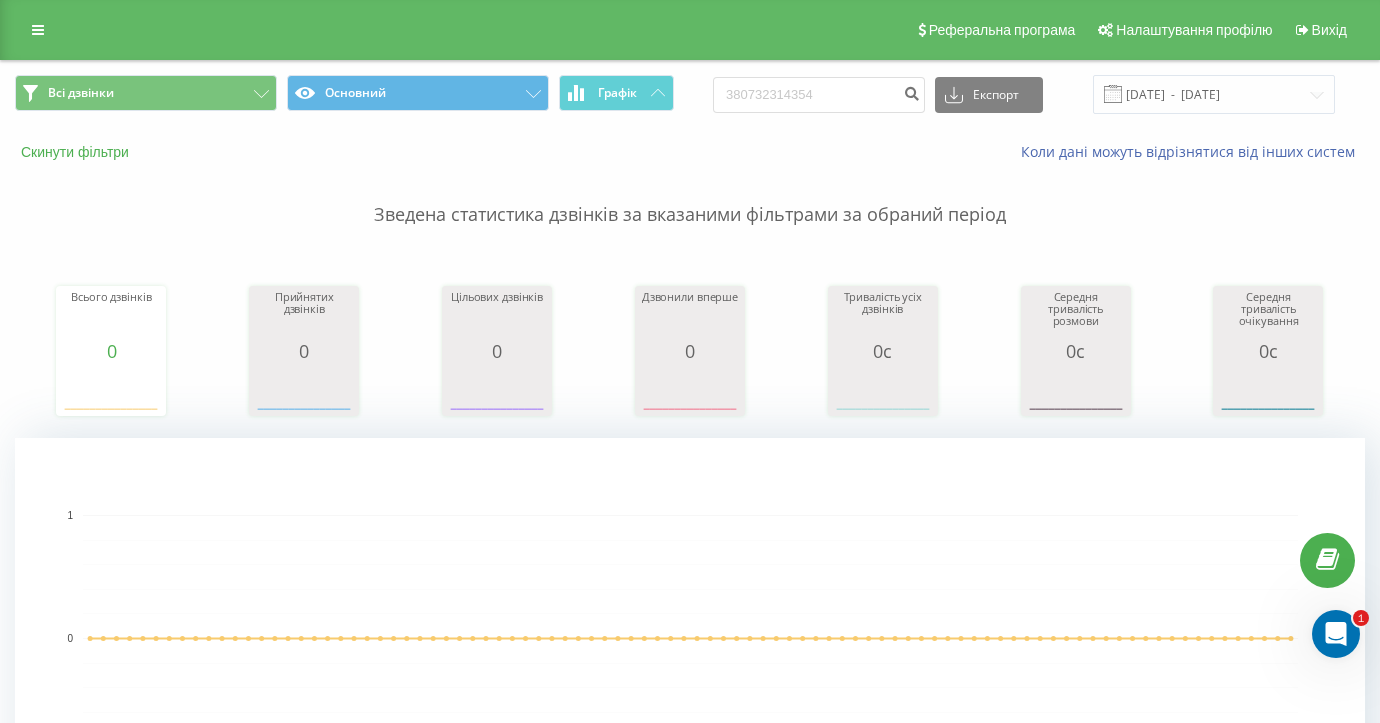 click on "Скинути фільтри" at bounding box center [77, 152] 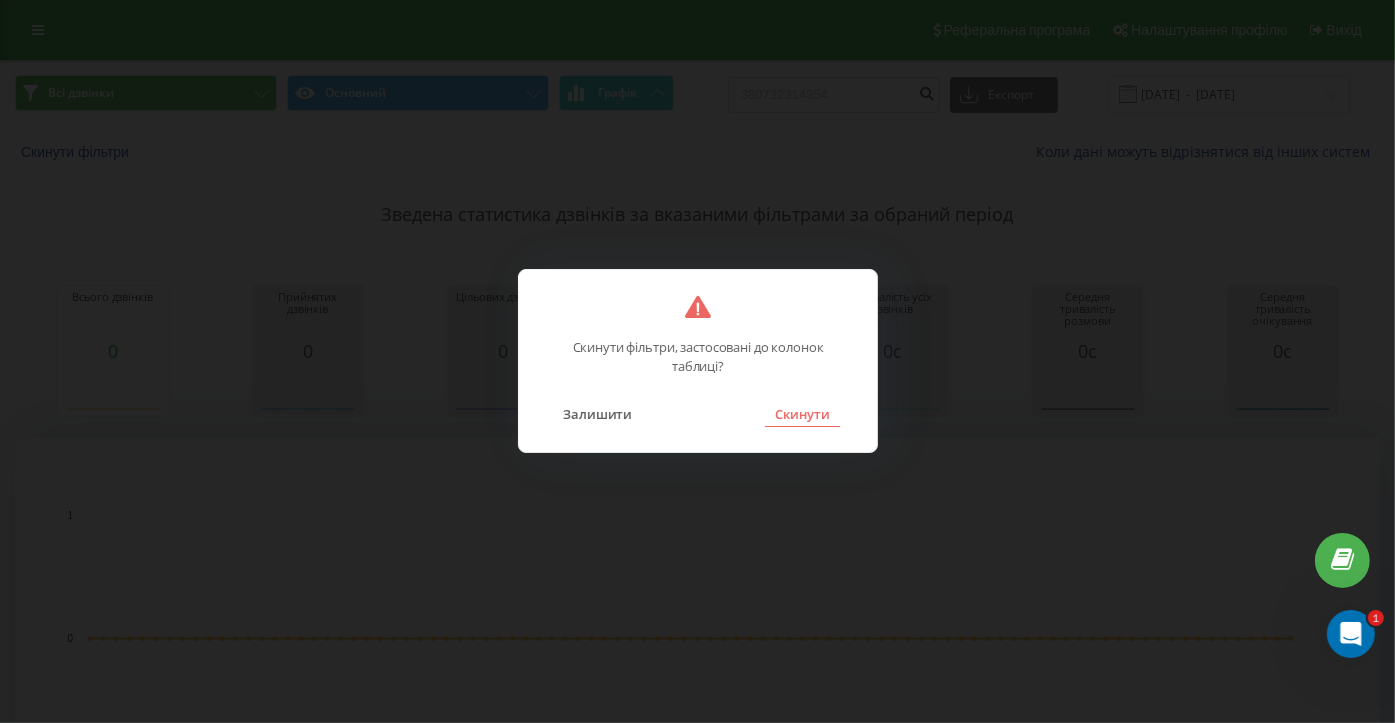click on "Скинути" at bounding box center [802, 414] 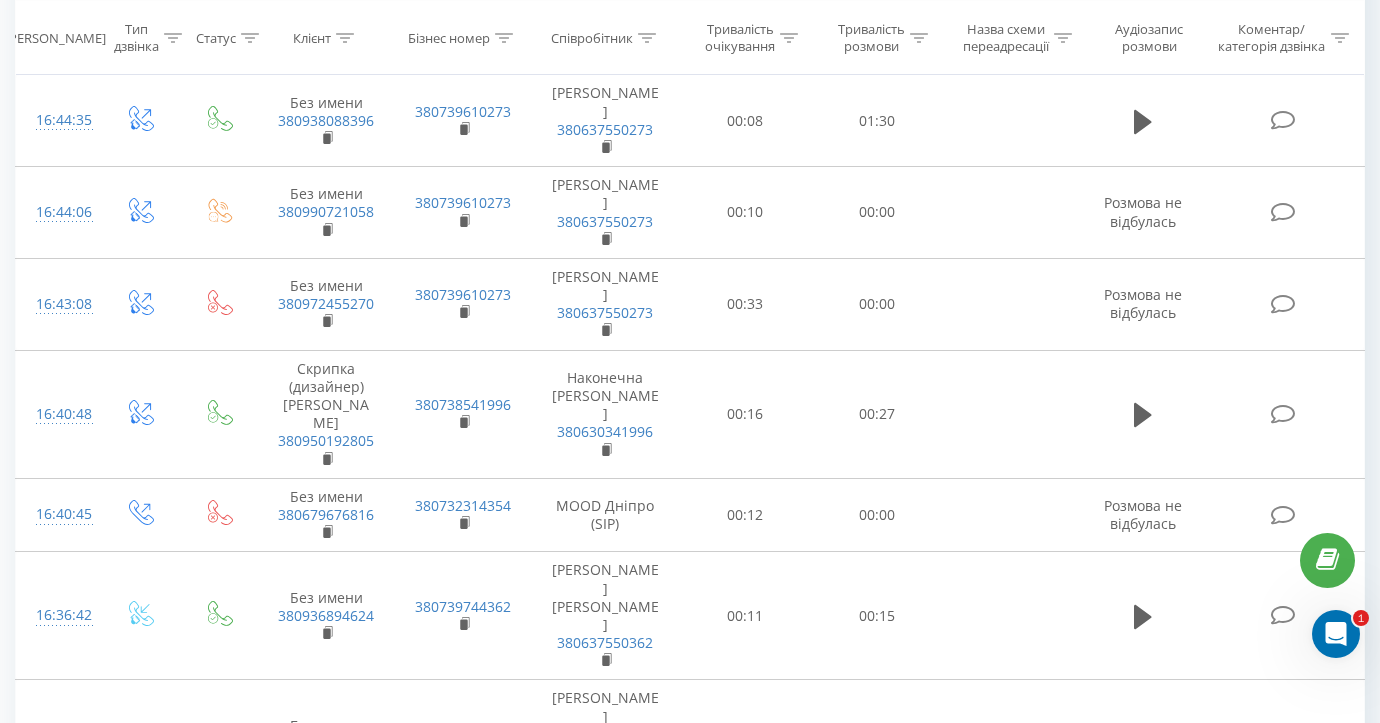 scroll, scrollTop: 1788, scrollLeft: 0, axis: vertical 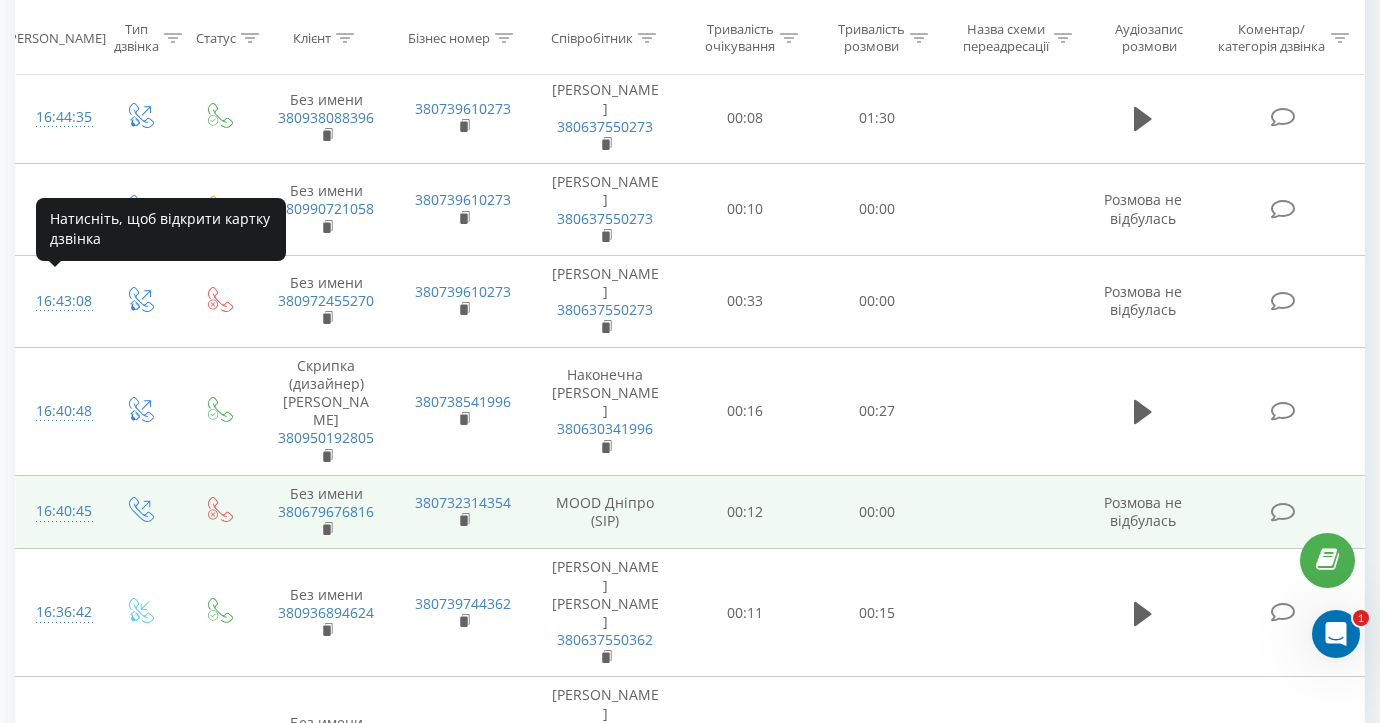 click on "16:40:45" at bounding box center (58, 511) 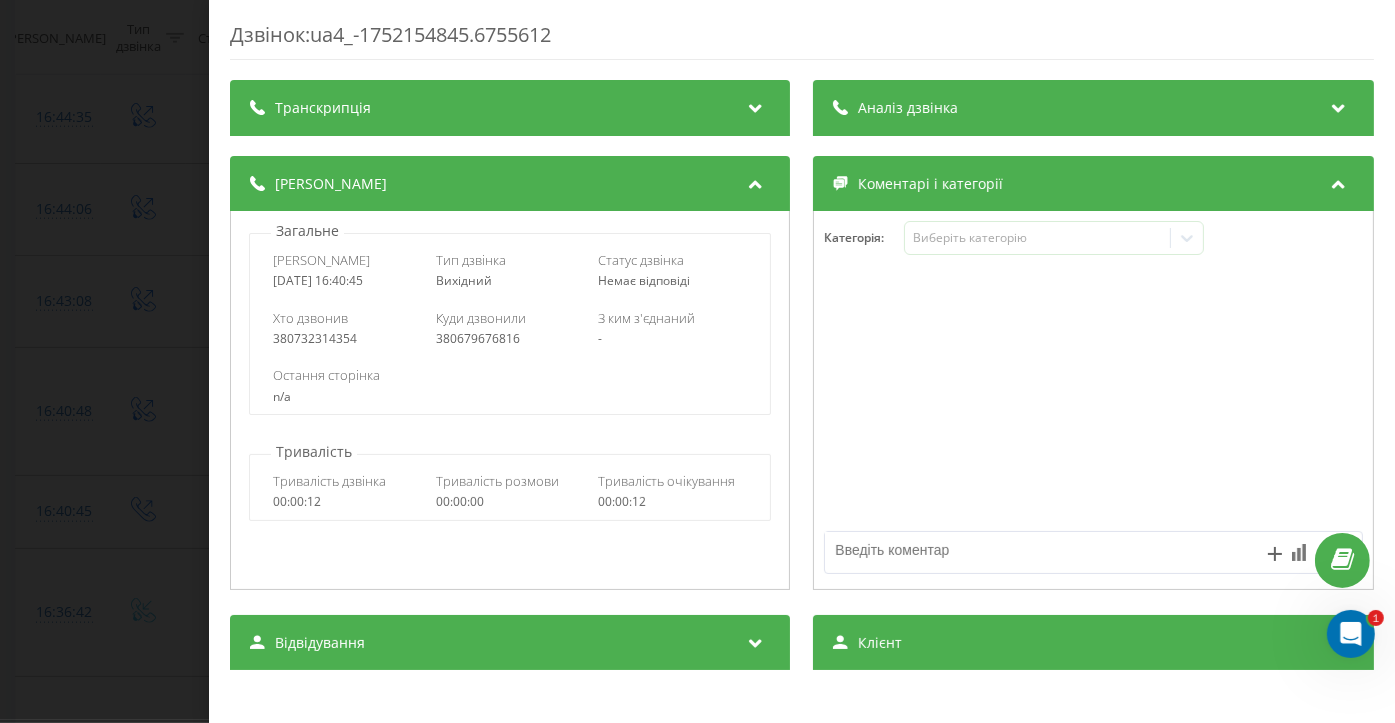 click on "Дзвінок :  ua4_-1752154845.6755612 Транскрипція Для AI-аналізу майбутніх дзвінків  налаштуйте та активуйте профіль на сторінці . Якщо профіль вже є і дзвінок відповідає його умовам, оновіть сторінку через 10 хвилин - AI аналізує поточний дзвінок. Аналіз дзвінка Для AI-аналізу майбутніх дзвінків  налаштуйте та активуйте профіль на сторінці . Якщо профіль вже є і дзвінок відповідає його умовам, оновіть сторінку через 10 хвилин - AI аналізує поточний дзвінок. Деталі дзвінка Загальне Дата дзвінка 2025-07-10 16:40:45 Тип дзвінка Вихідний Статус дзвінка Немає відповіді Хто дзвонив - n/a : 0" at bounding box center (697, 361) 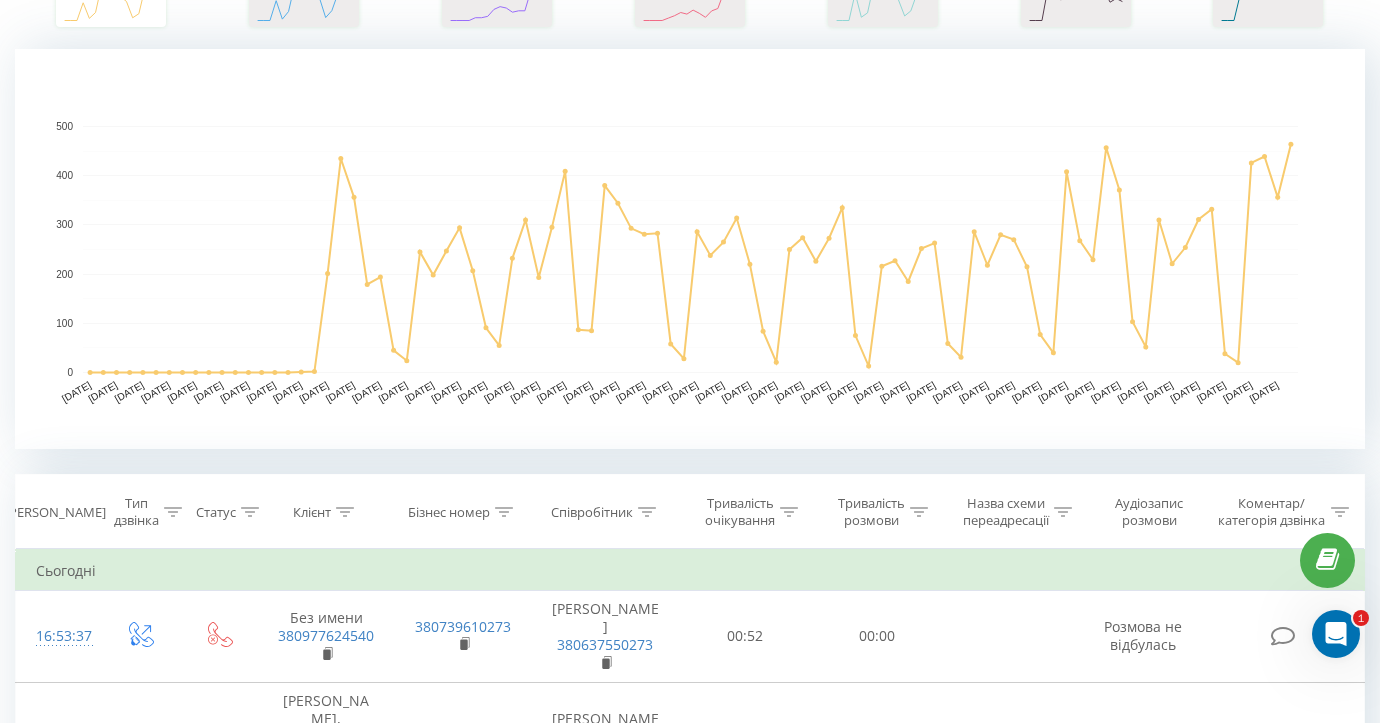 scroll, scrollTop: 488, scrollLeft: 0, axis: vertical 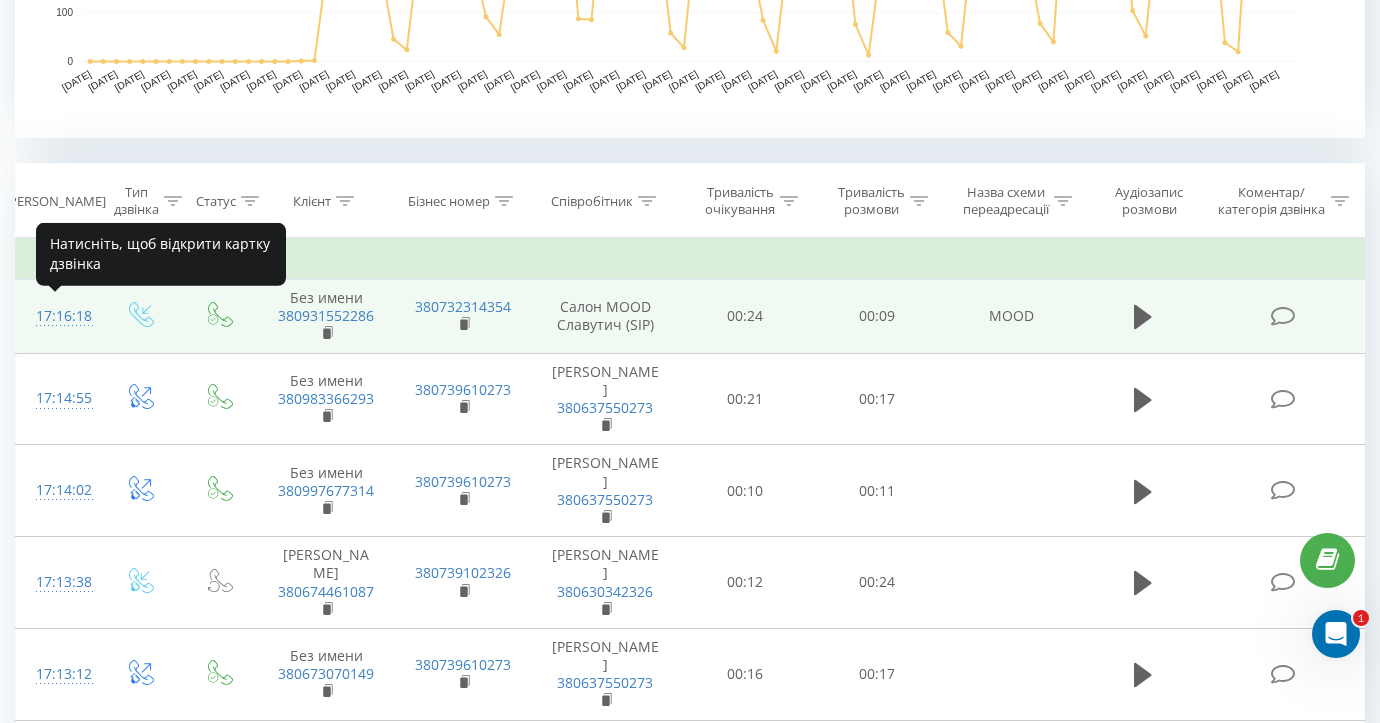 click on "17:16:18" at bounding box center [58, 316] 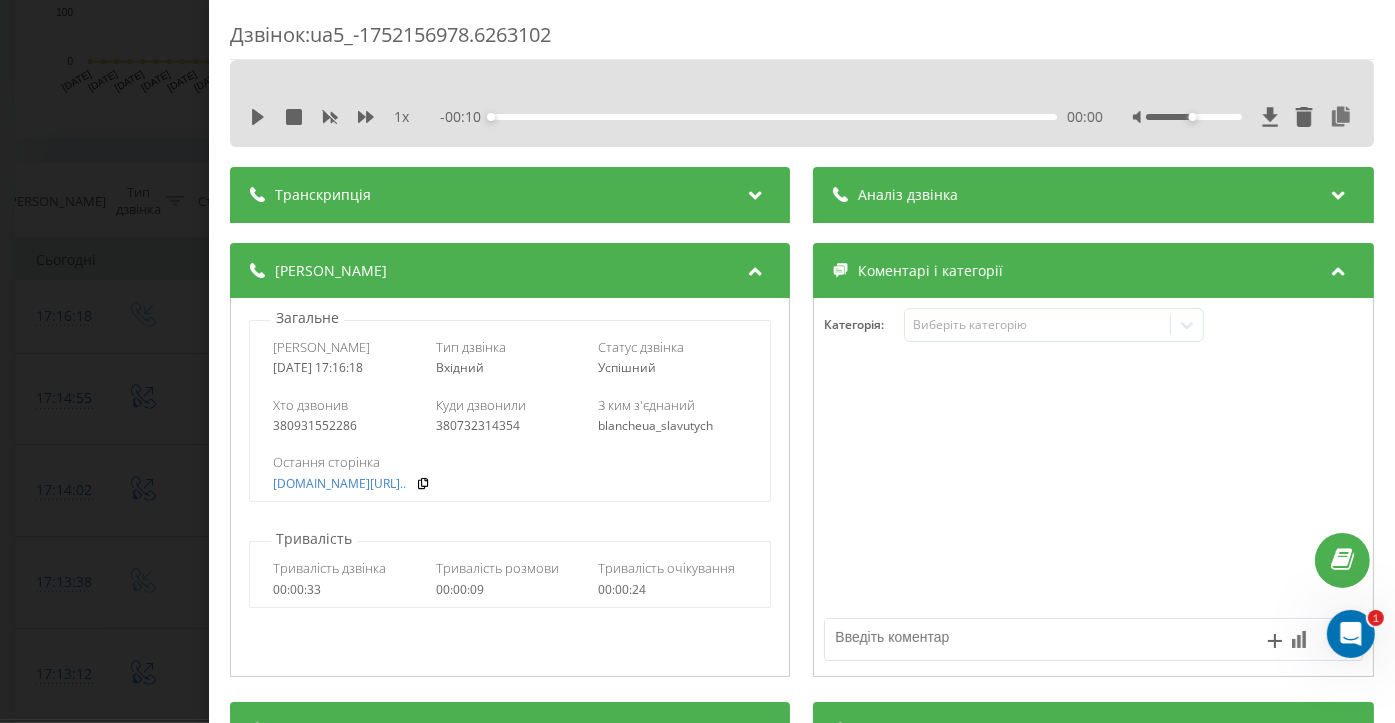 click 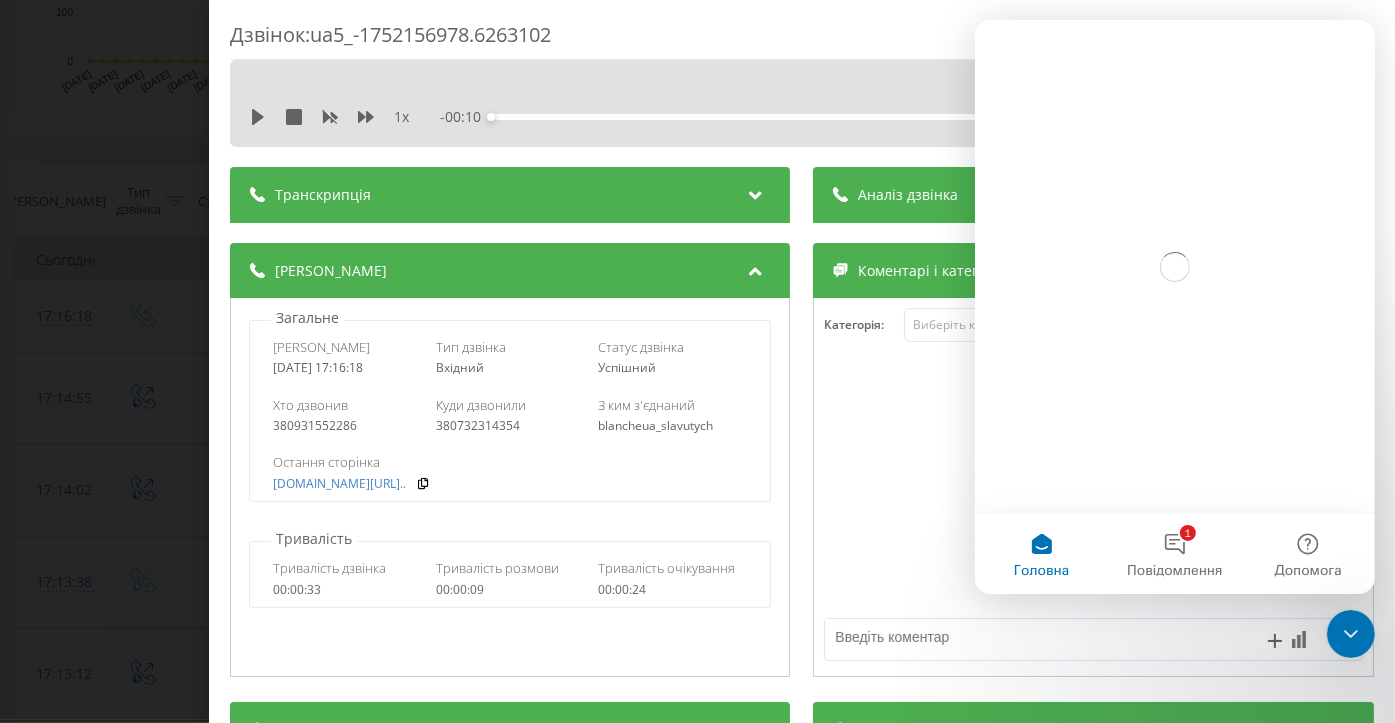 scroll, scrollTop: 0, scrollLeft: 0, axis: both 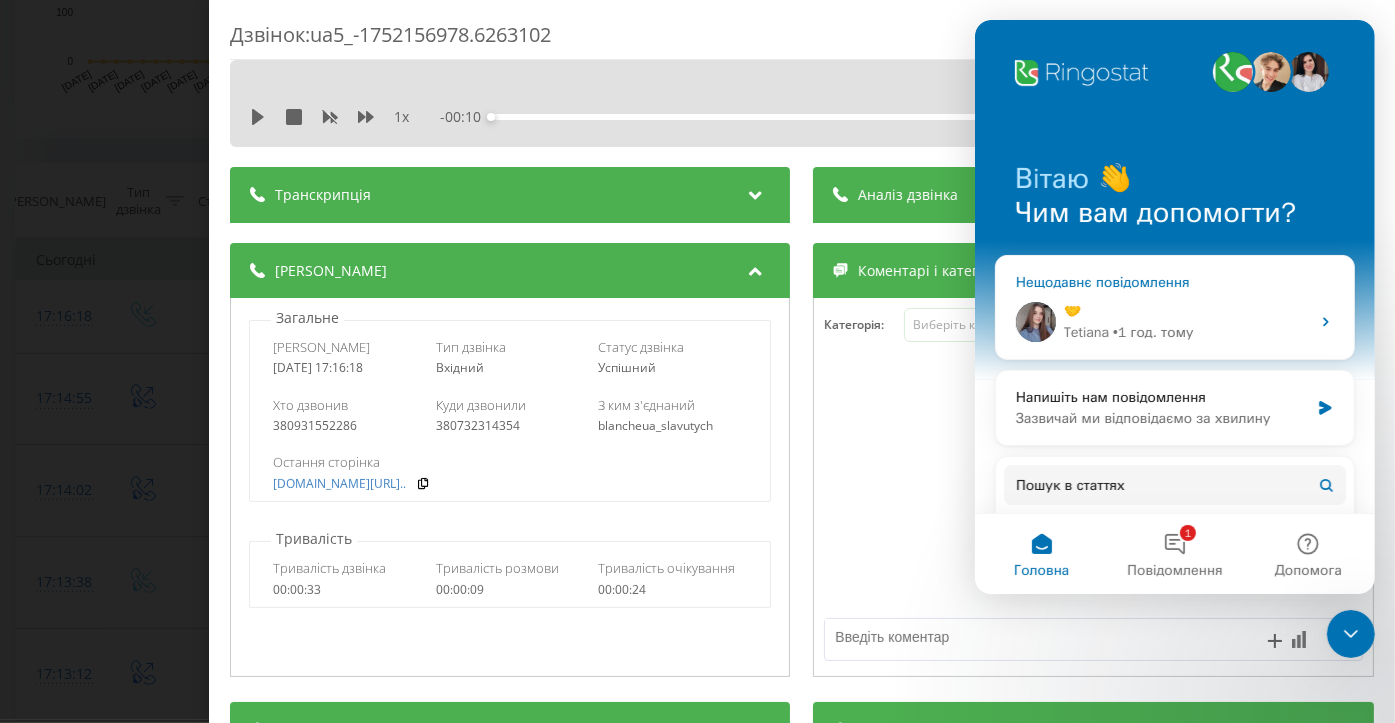 click on "🤝" at bounding box center (1186, 311) 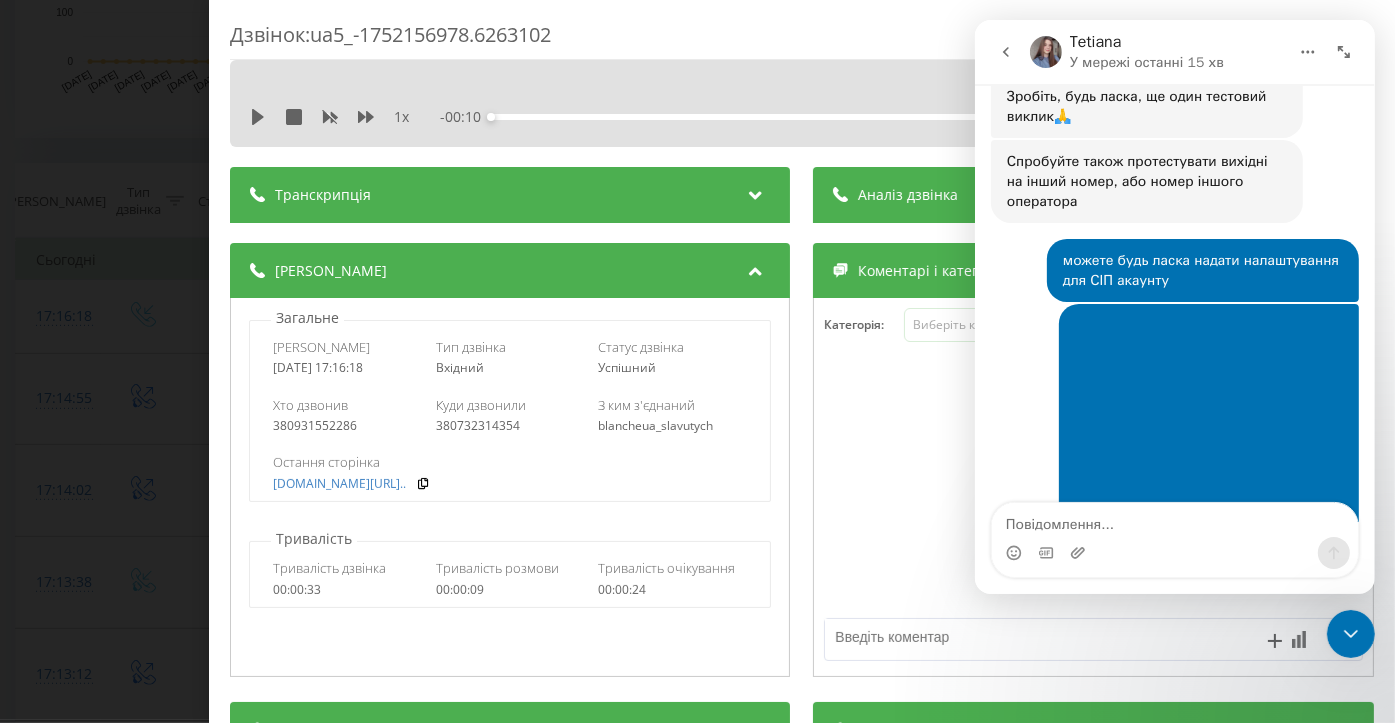 click at bounding box center [1174, 520] 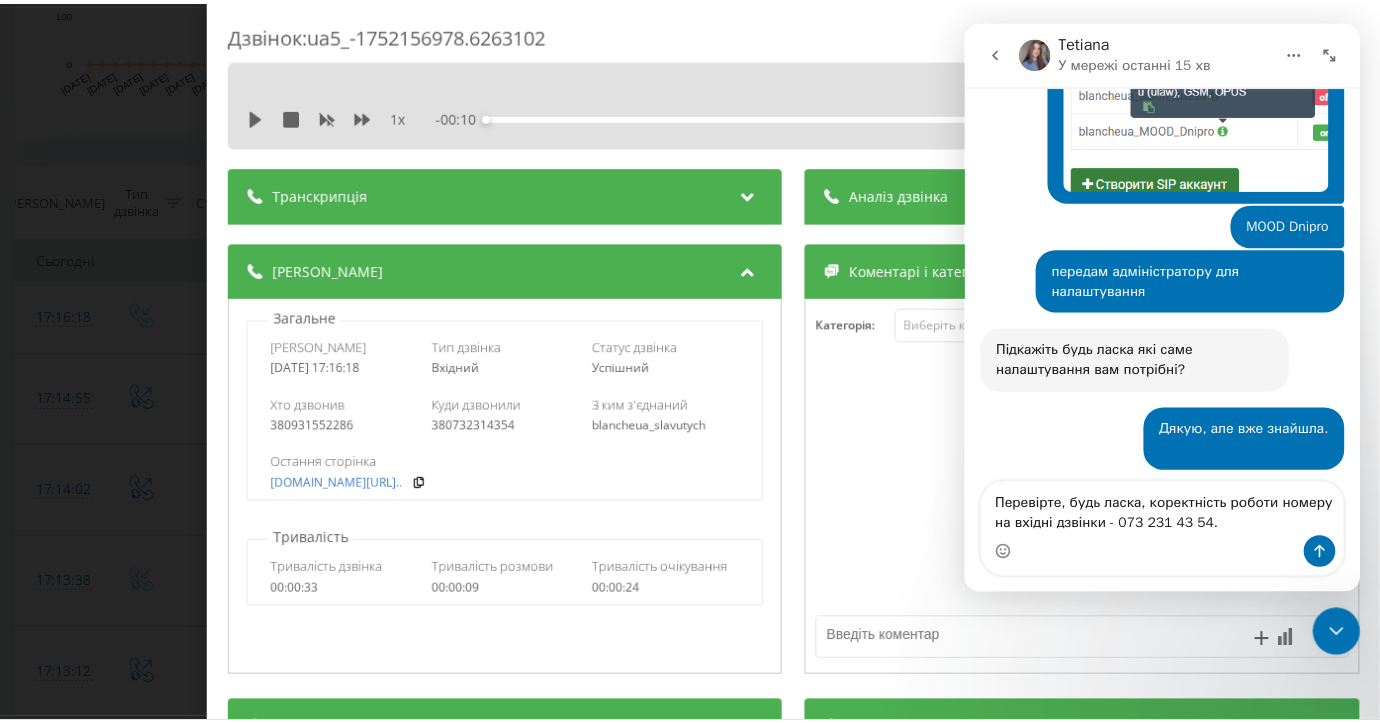 scroll, scrollTop: 5246, scrollLeft: 0, axis: vertical 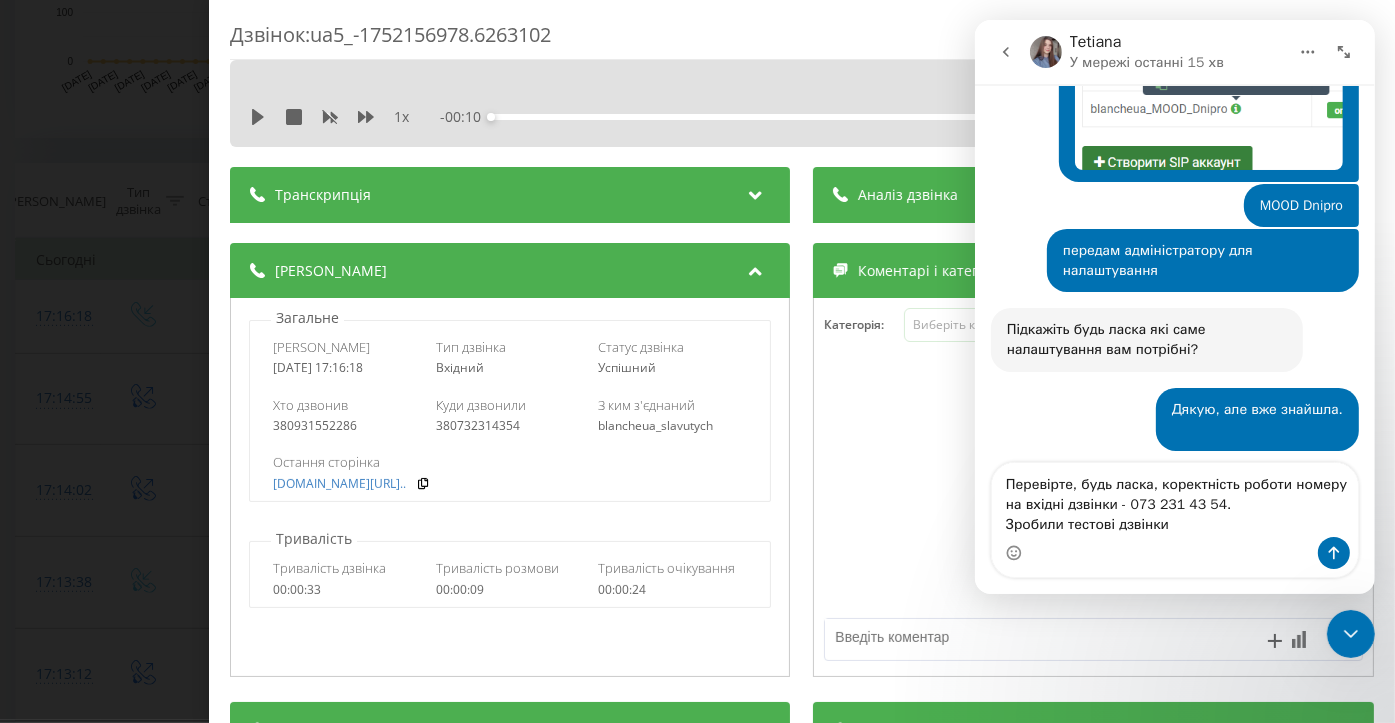 type on "Перевірте, будь ласка, коректність роботи номеру на вхідні дзвінки - 073 231 43 54.
Зробили тестові дзвінки" 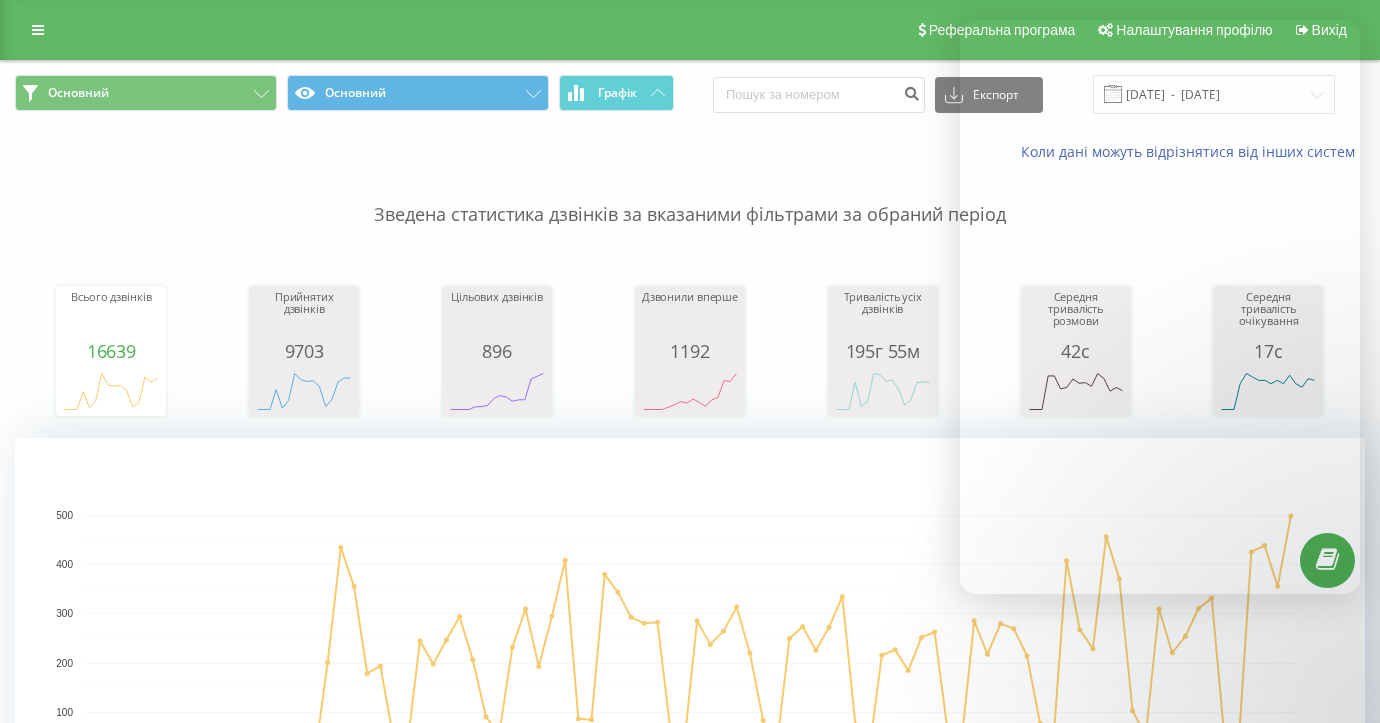 scroll, scrollTop: 1120, scrollLeft: 0, axis: vertical 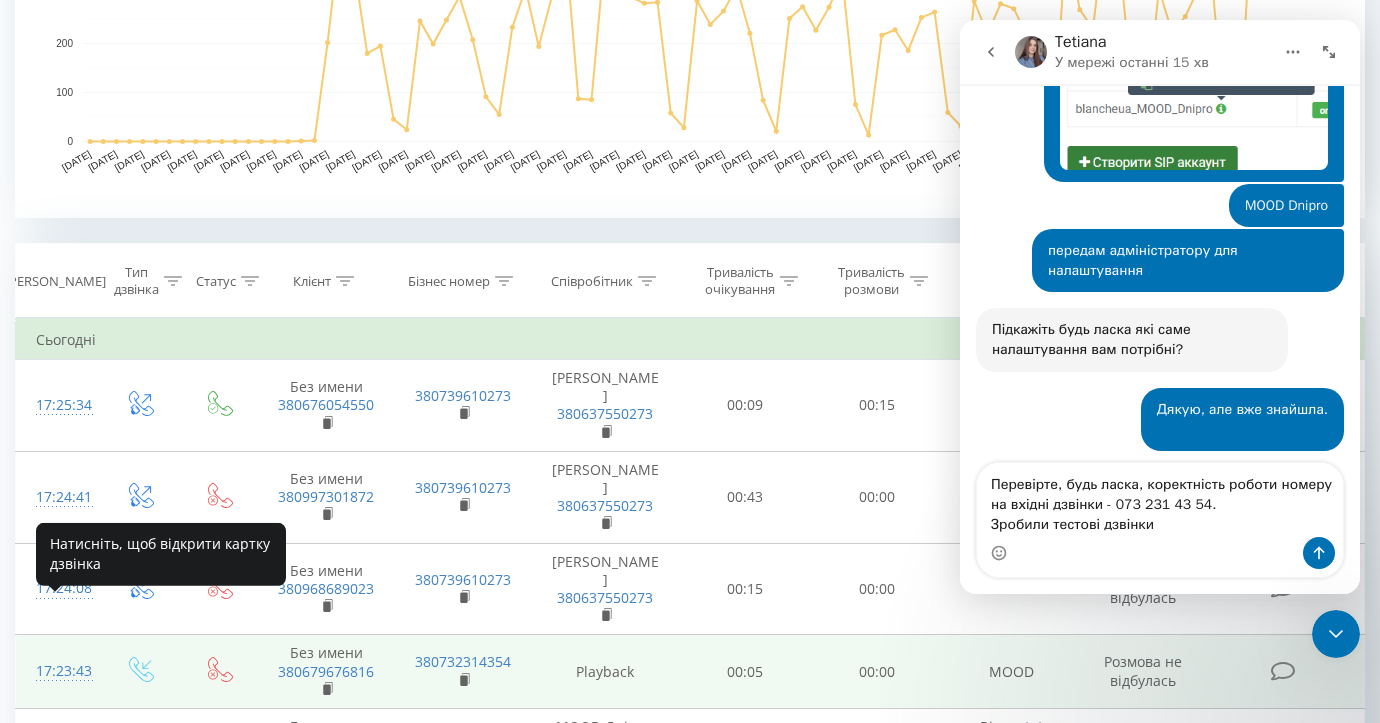 click on "17:23:43" at bounding box center [58, 671] 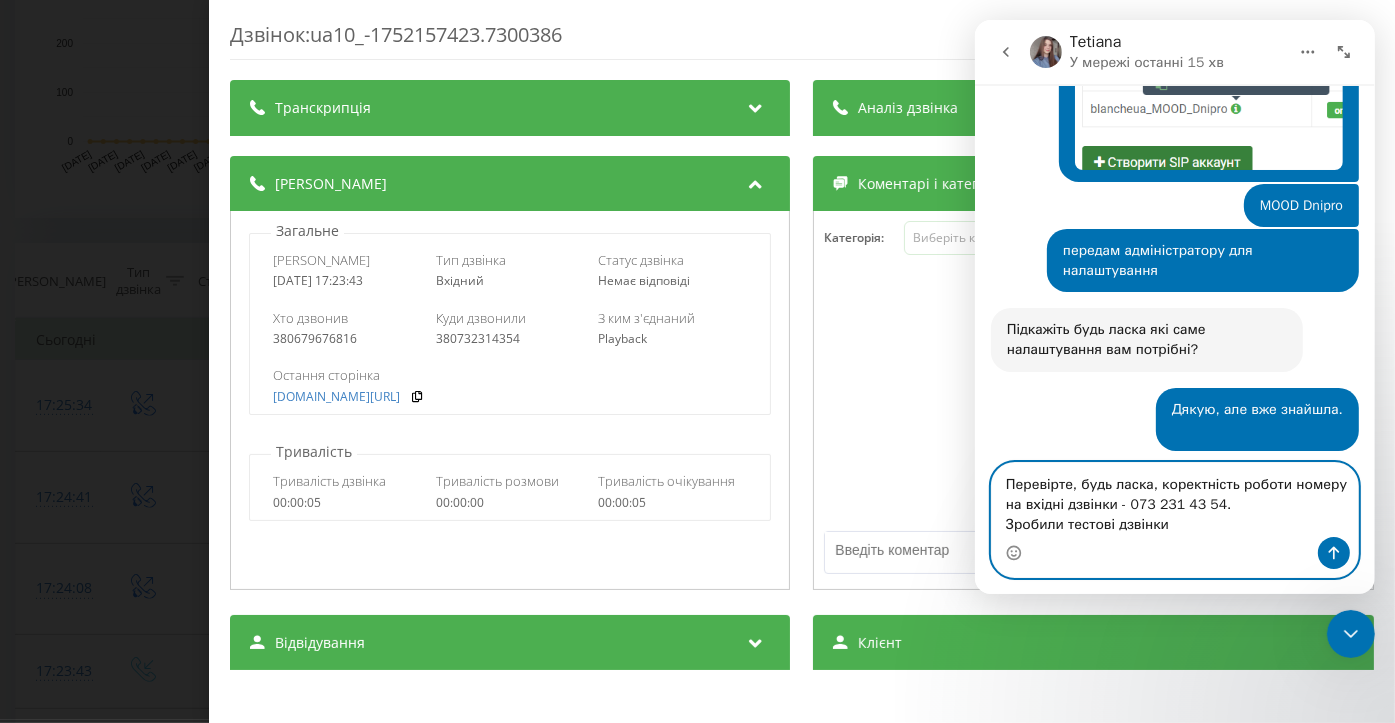 click on "Перевірте, будь ласка, коректність роботи номеру на вхідні дзвінки - 073 231 43 54.
Зробили тестові дзвінки" at bounding box center [1174, 500] 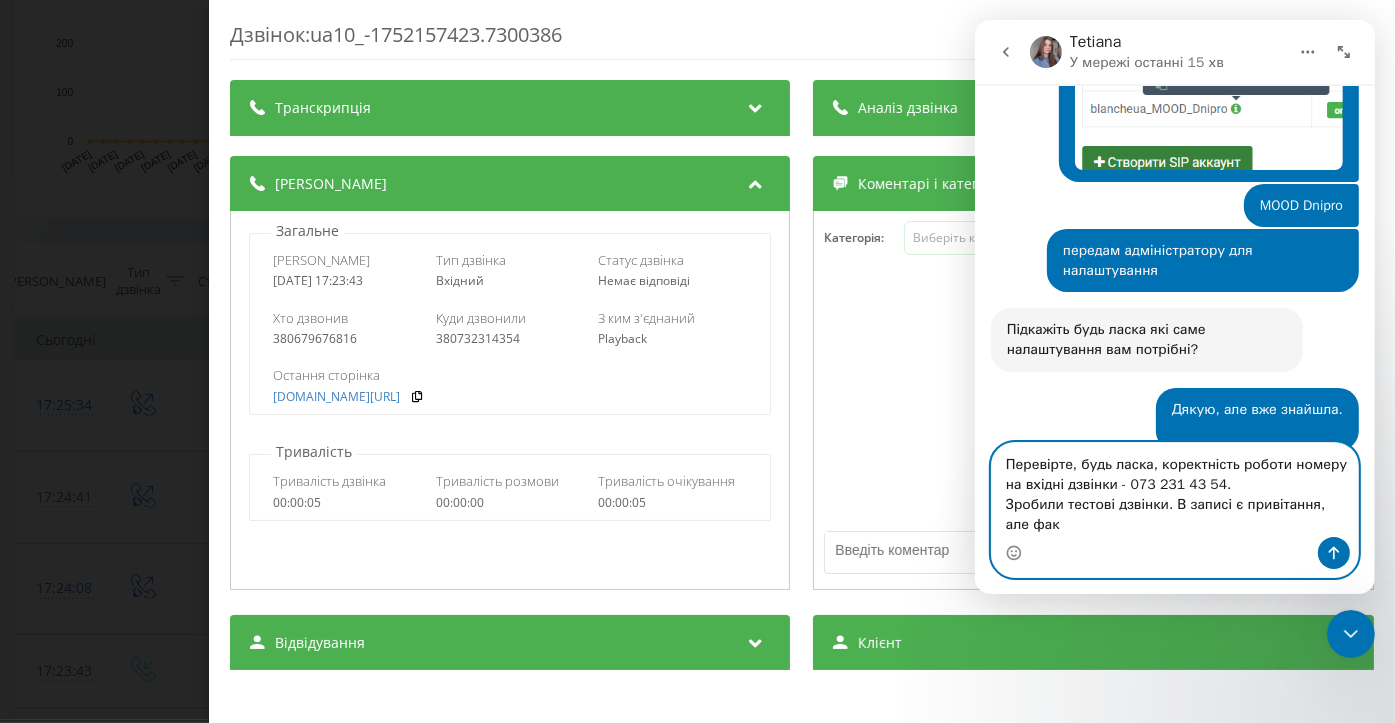scroll, scrollTop: 5266, scrollLeft: 0, axis: vertical 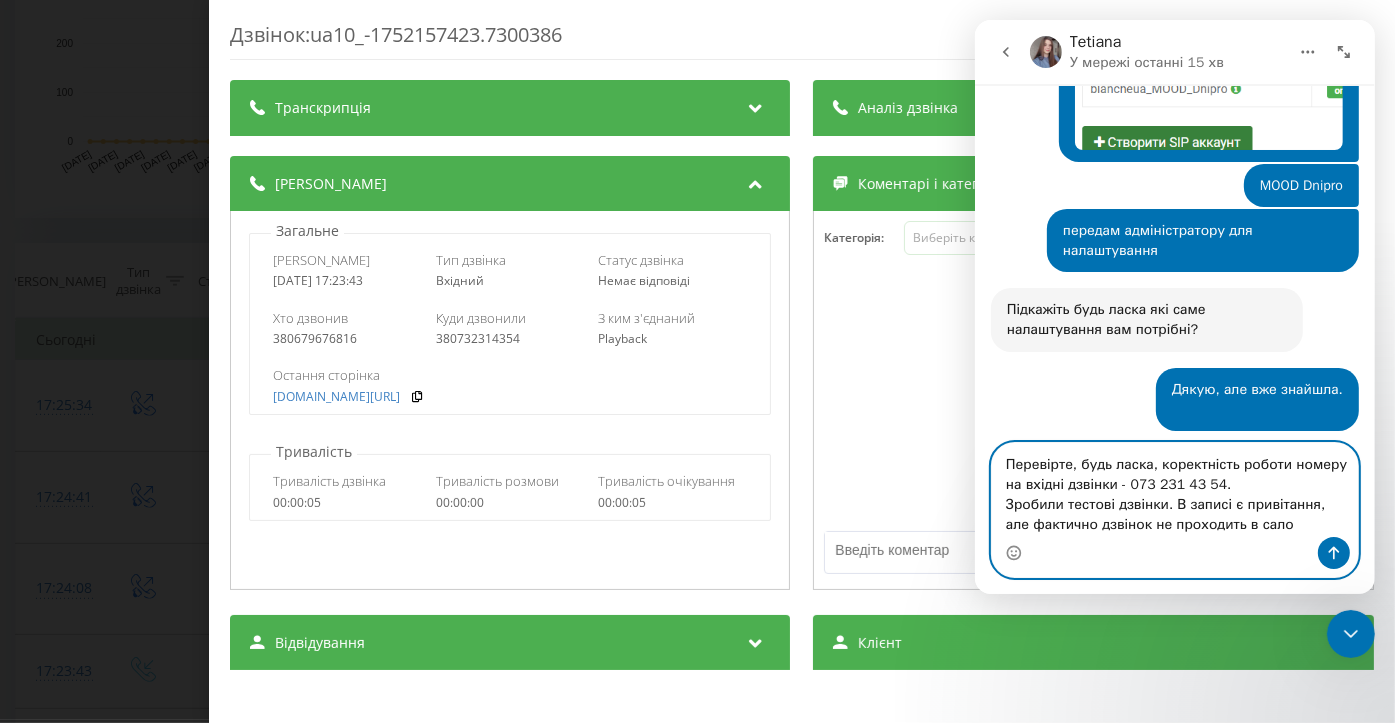 type on "Перевірте, будь ласка, коректність роботи номеру на вхідні дзвінки - 073 231 43 54.
Зробили тестові дзвінки. В записі є привітання, але фактично дзвінок не проходить в салон" 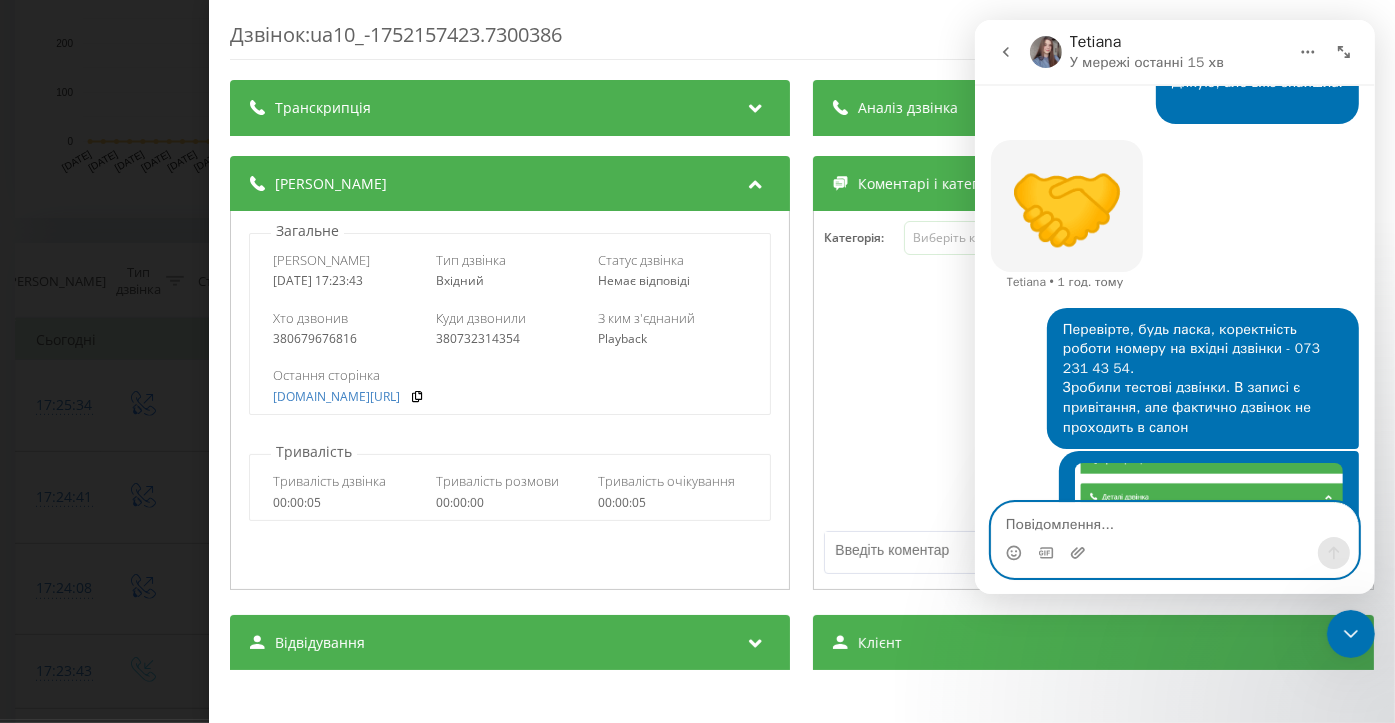 scroll, scrollTop: 5597, scrollLeft: 0, axis: vertical 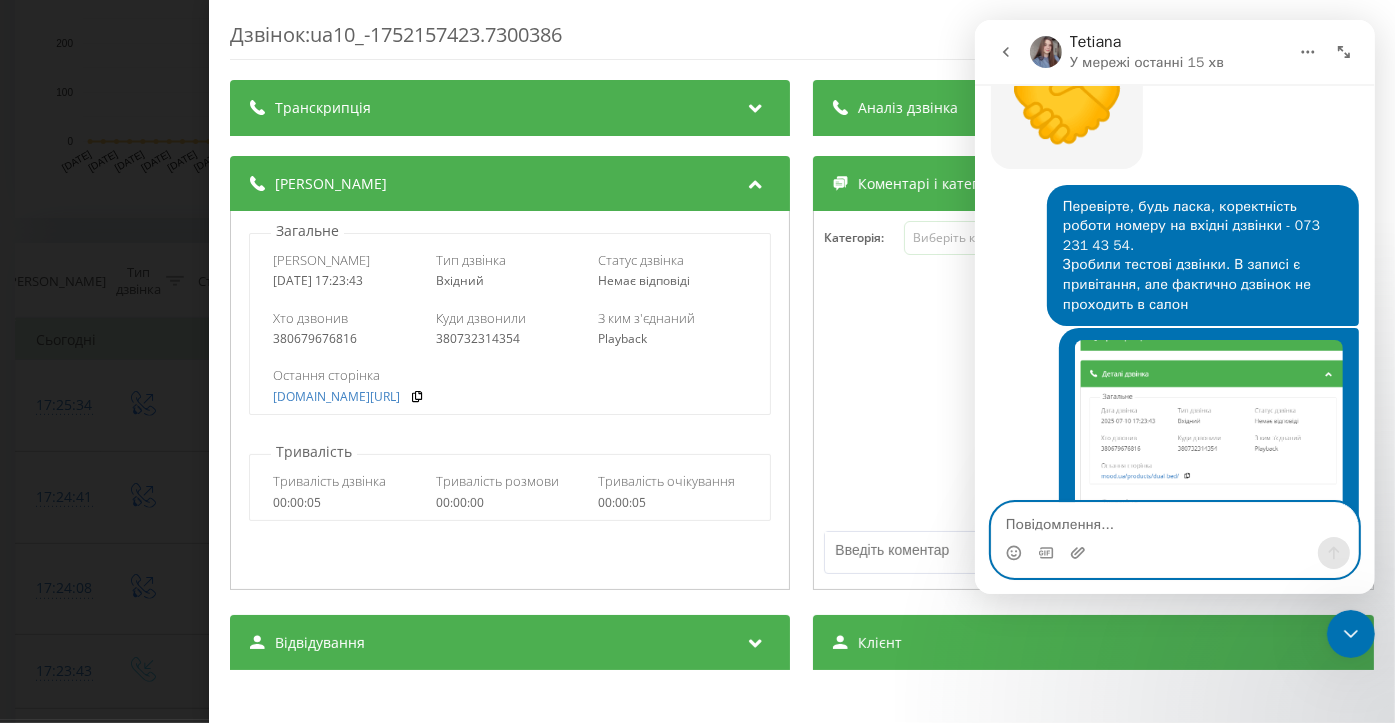 click at bounding box center [1174, 520] 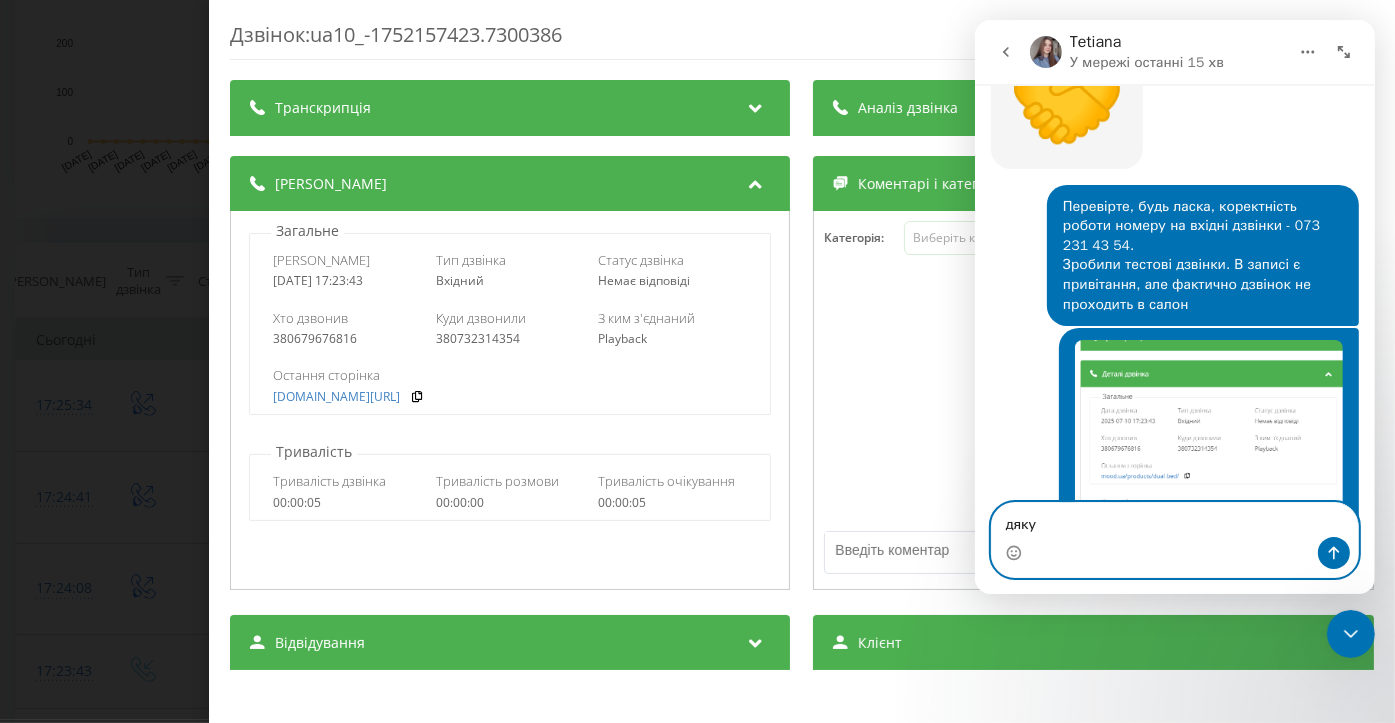 type on "дякую" 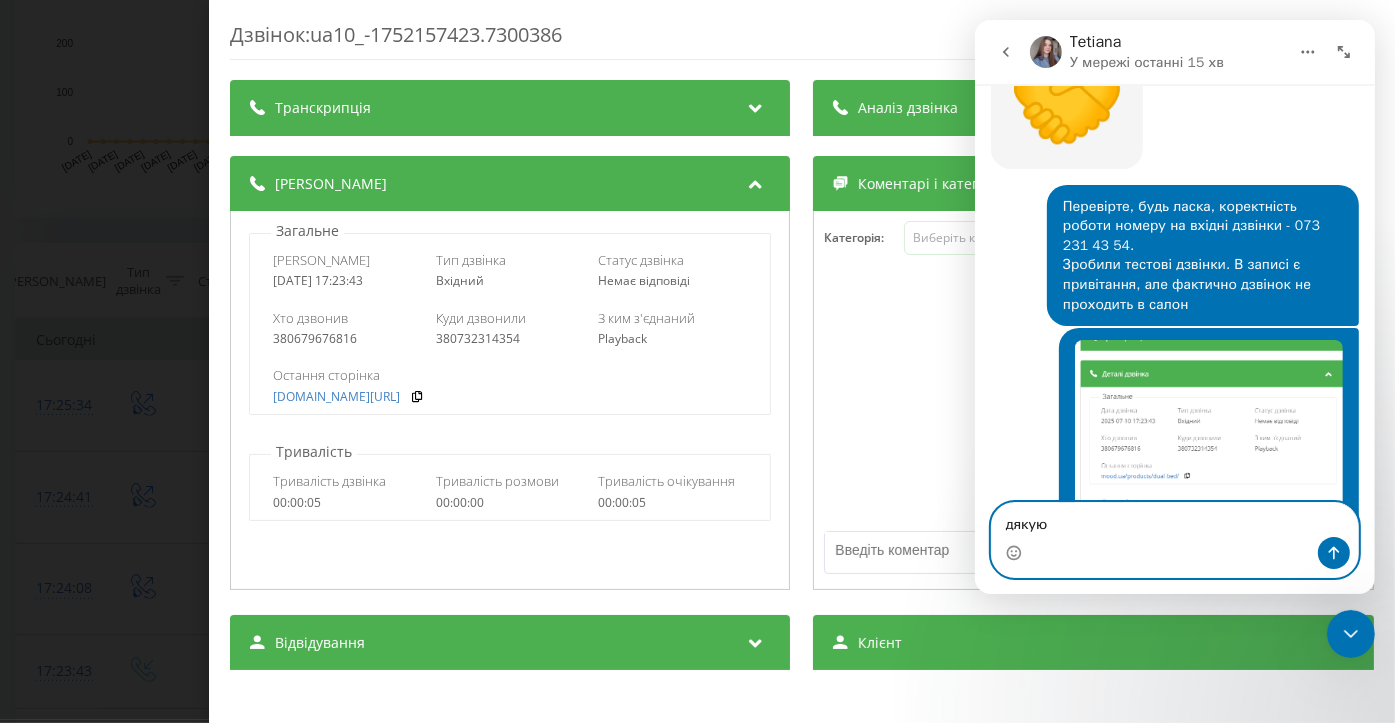 type 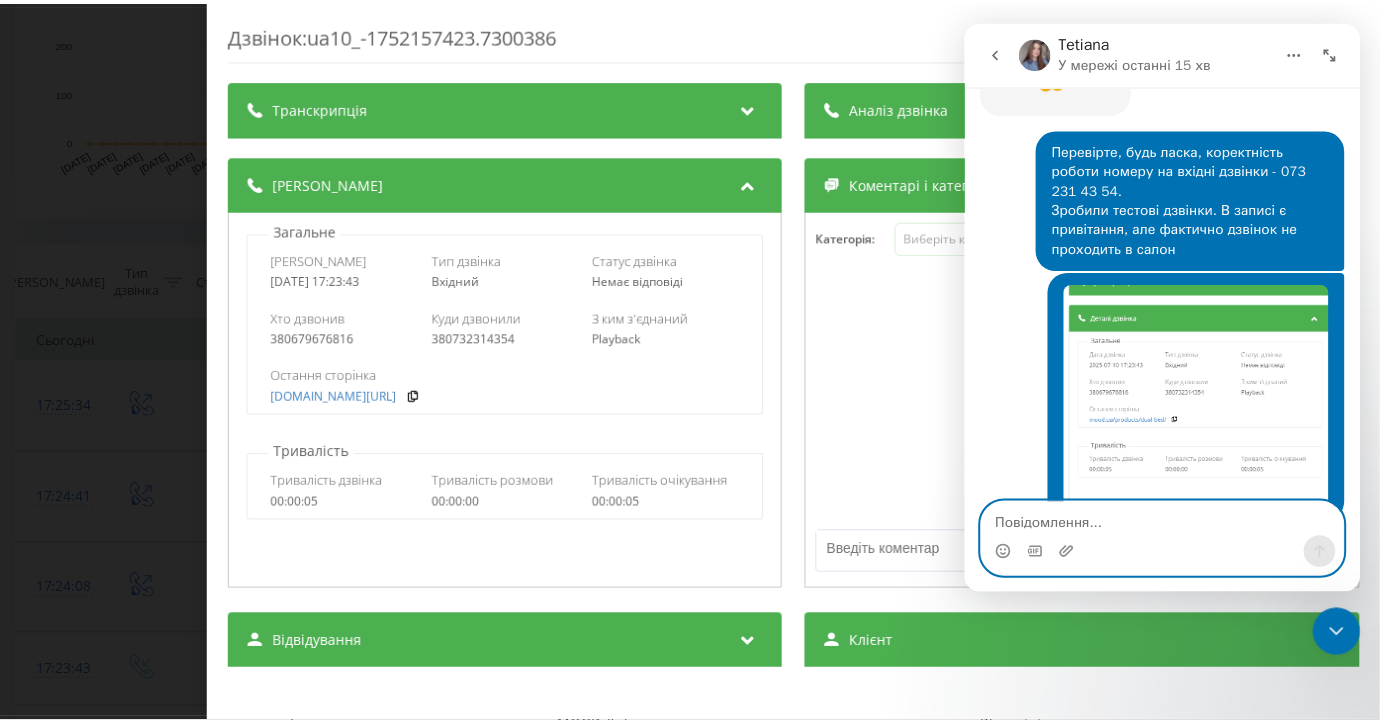 scroll, scrollTop: 5736, scrollLeft: 0, axis: vertical 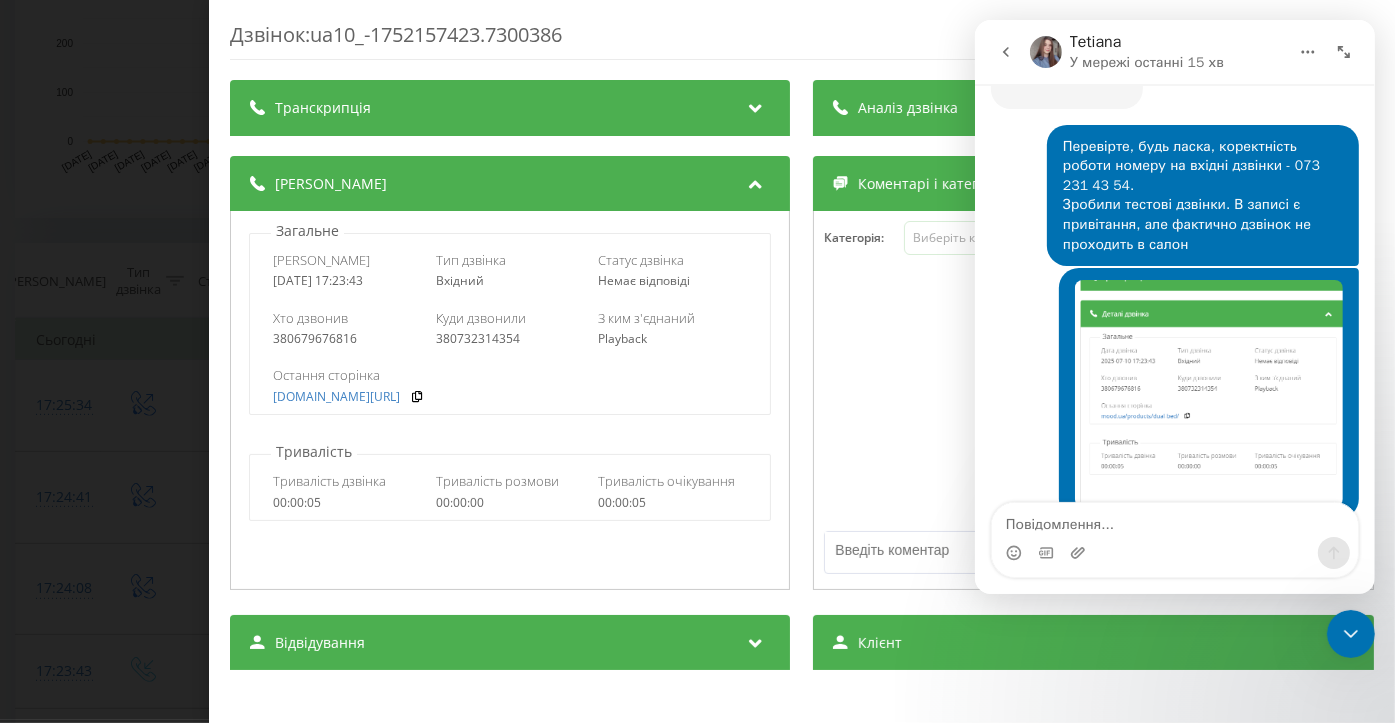 click on "Дзвінок :  ua10_-1752157423.7300386 Транскрипція Для AI-аналізу майбутніх дзвінків  налаштуйте та активуйте профіль на сторінці . Якщо профіль вже є і дзвінок відповідає його умовам, оновіть сторінку через 10 хвилин - AI аналізує поточний дзвінок. Аналіз дзвінка Для AI-аналізу майбутніх дзвінків  налаштуйте та активуйте профіль на сторінці . Якщо профіль вже є і дзвінок відповідає його умовам, оновіть сторінку через 10 хвилин - AI аналізує поточний дзвінок. Деталі дзвінка Загальне Дата дзвінка 2025-07-10 17:23:43 Тип дзвінка Вхідний Статус дзвінка Немає відповіді Хто дзвонив Playback :" at bounding box center [697, 361] 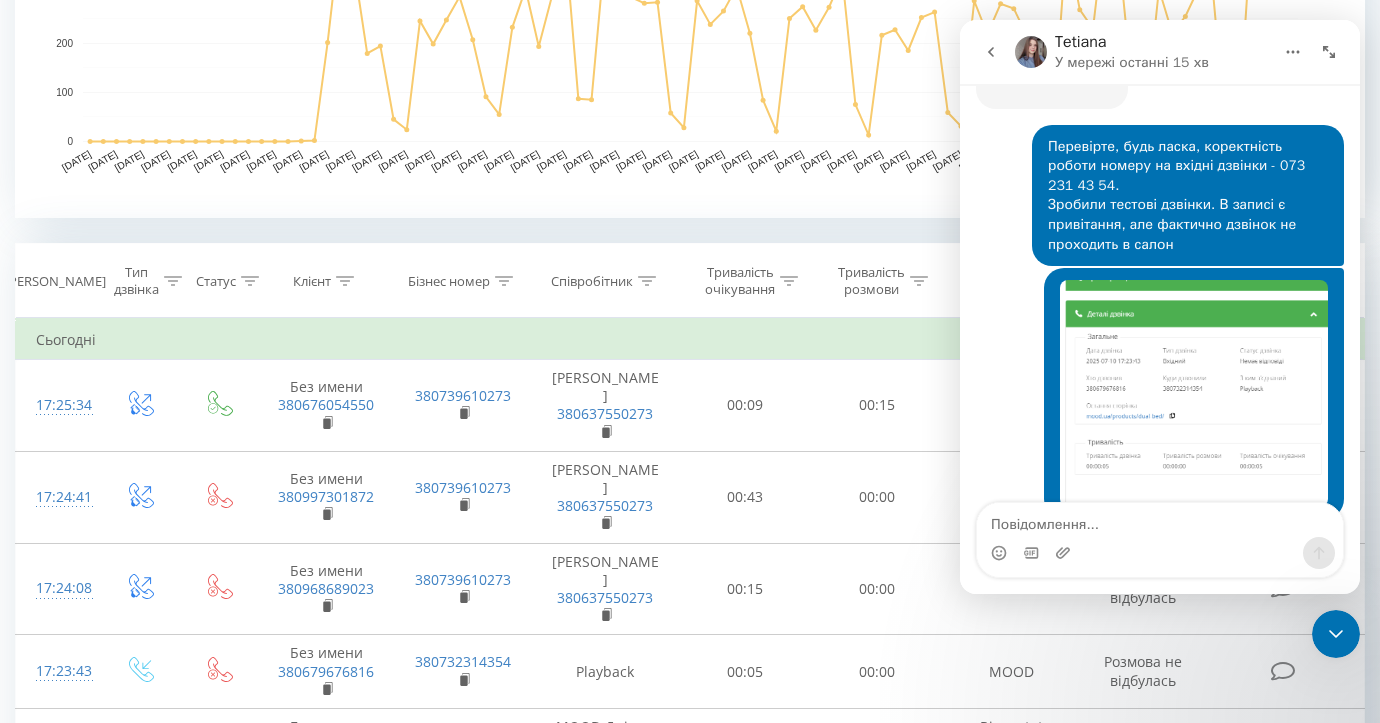click 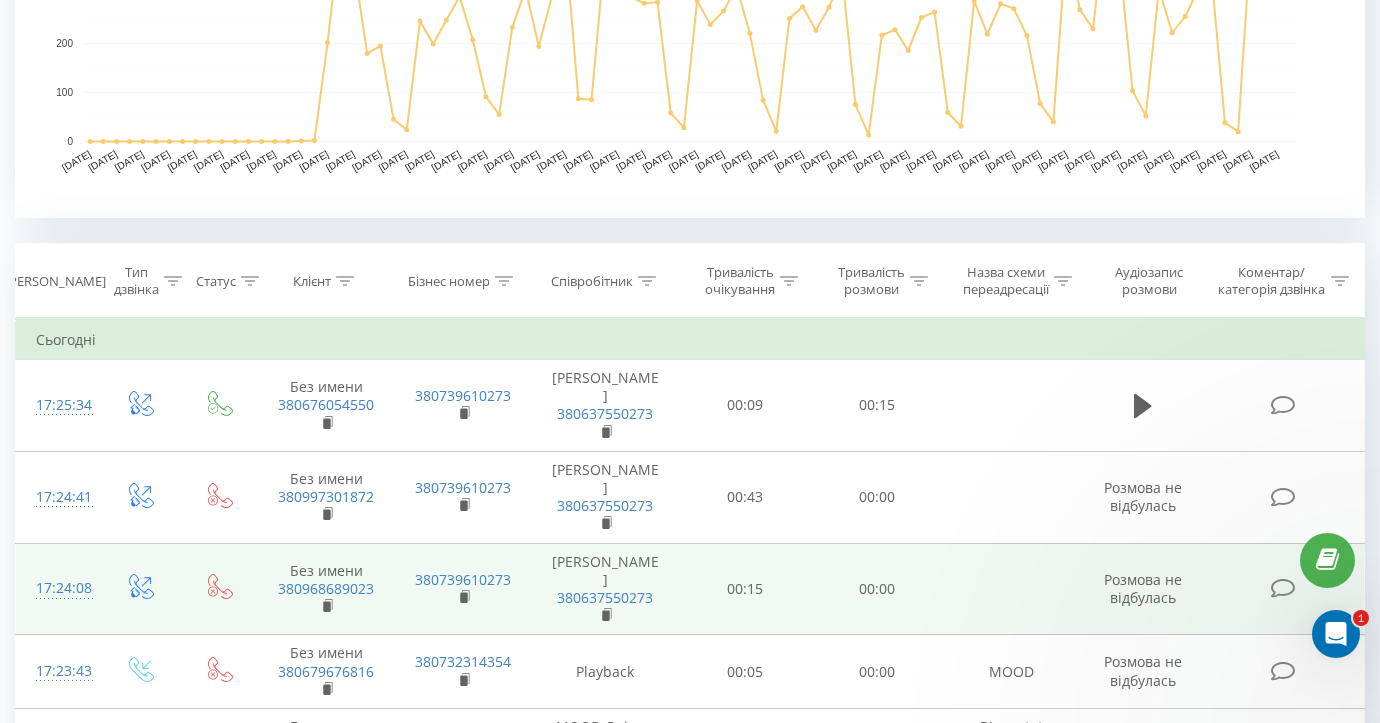 scroll, scrollTop: 0, scrollLeft: 0, axis: both 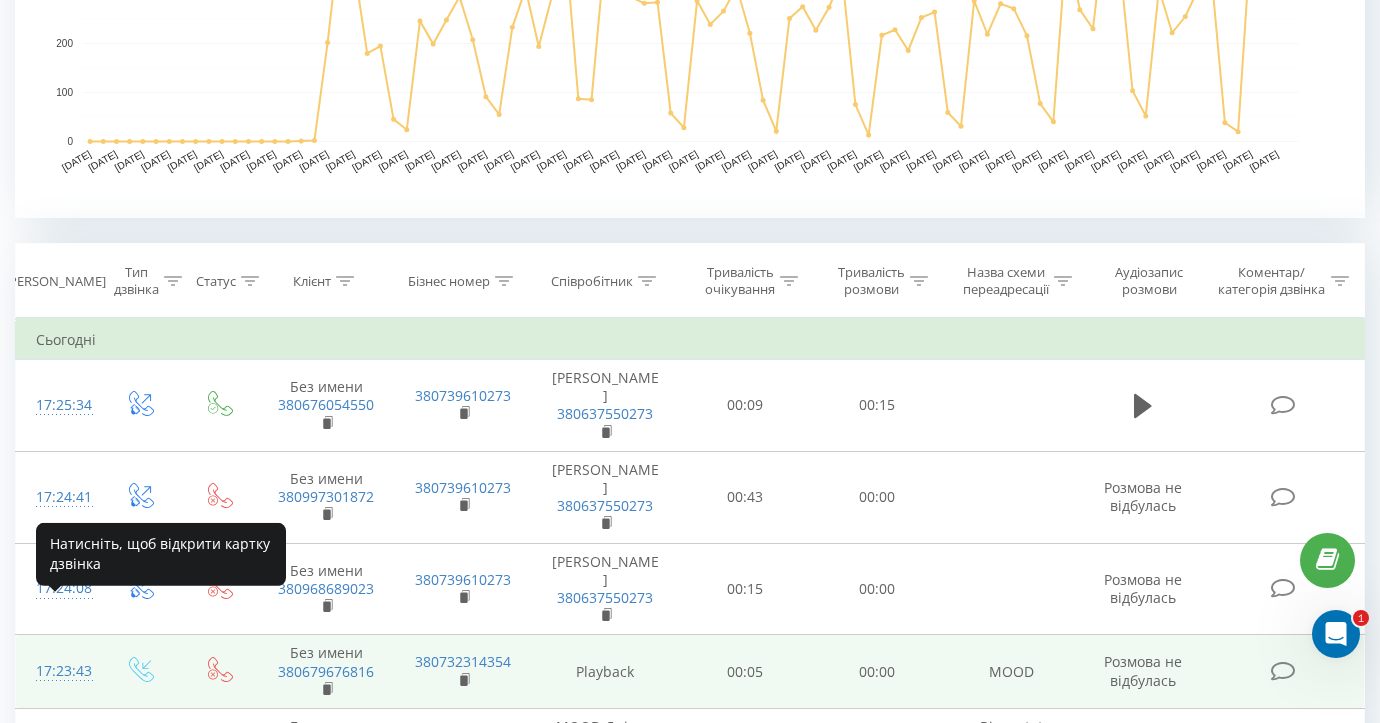 click on "17:23:43" at bounding box center [58, 671] 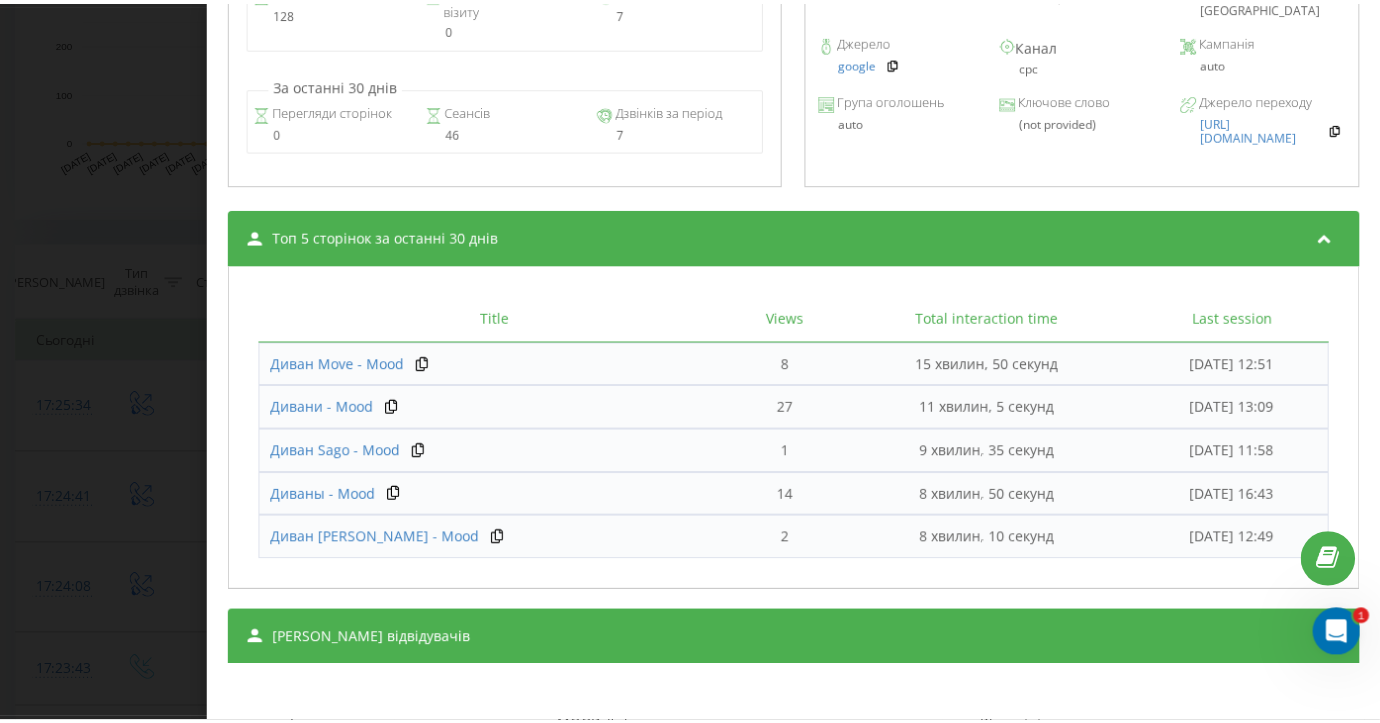 scroll, scrollTop: 901, scrollLeft: 0, axis: vertical 